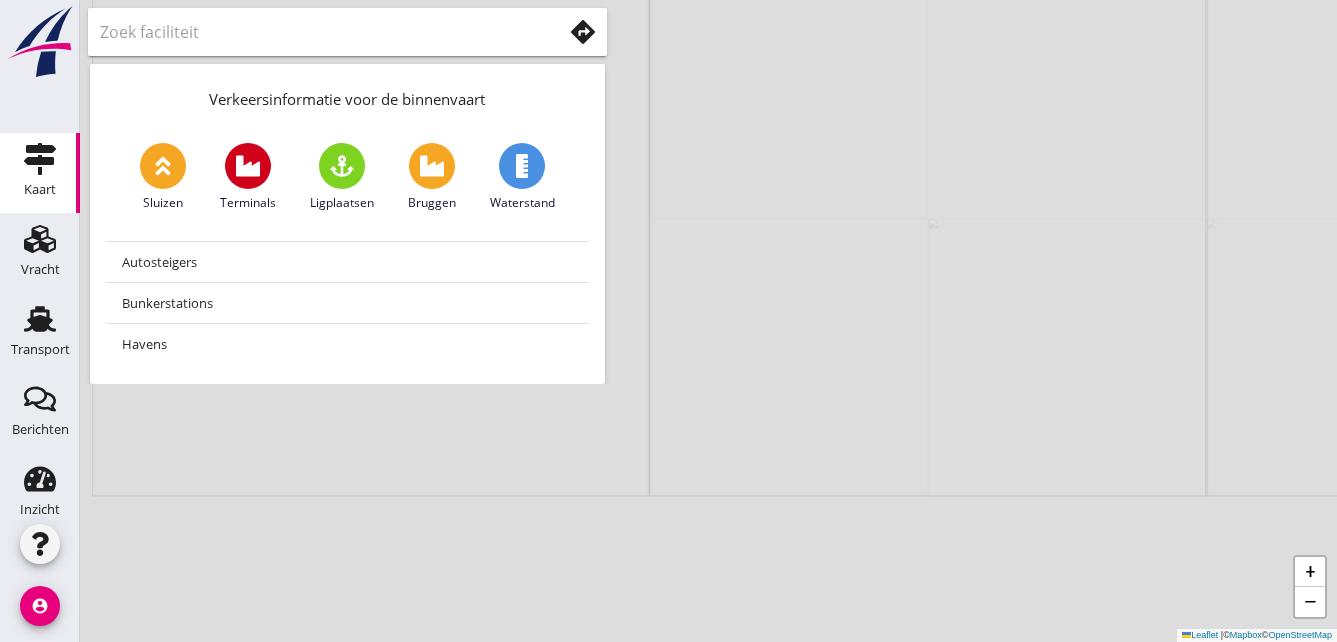 scroll, scrollTop: 0, scrollLeft: 0, axis: both 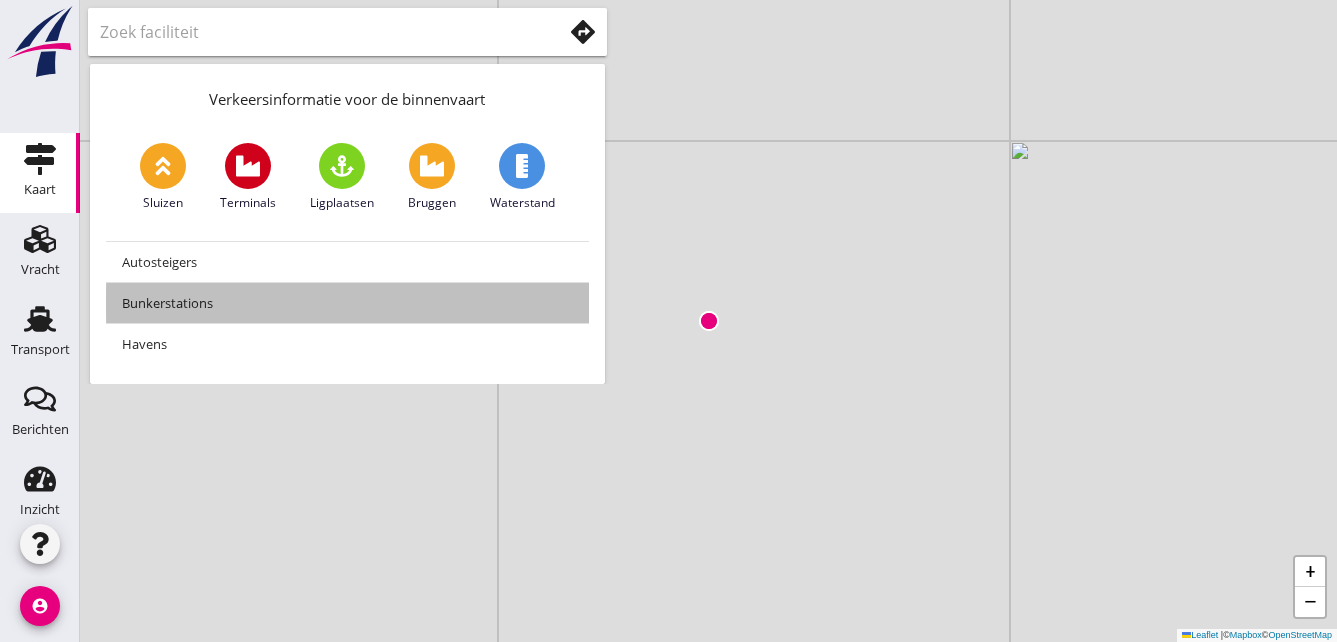 click on "Bunkerstations" at bounding box center [347, 303] 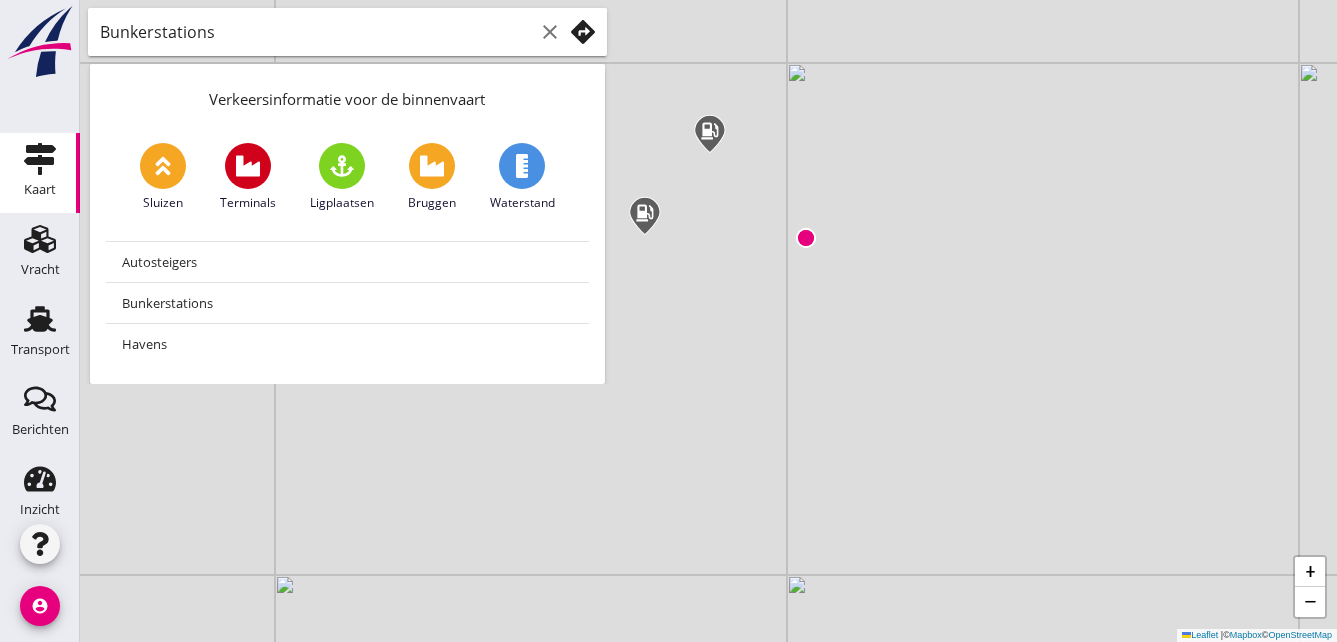 click on "clear" at bounding box center (550, 32) 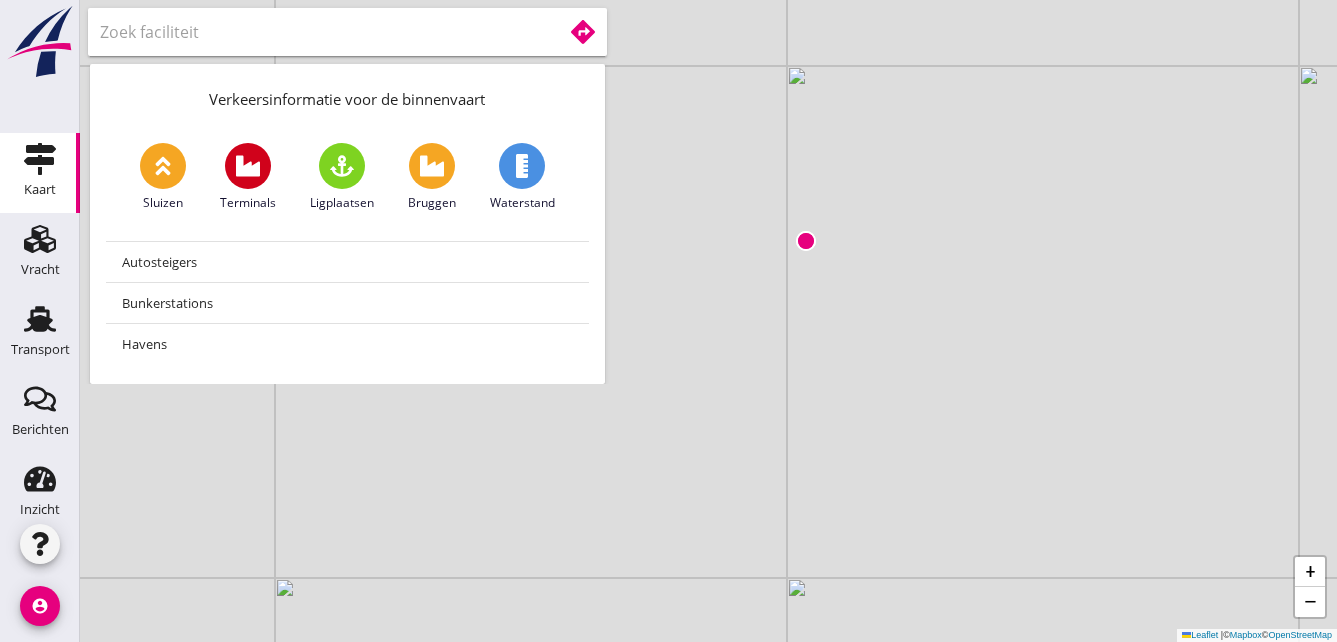 drag, startPoint x: 831, startPoint y: 91, endPoint x: 819, endPoint y: 301, distance: 210.34258 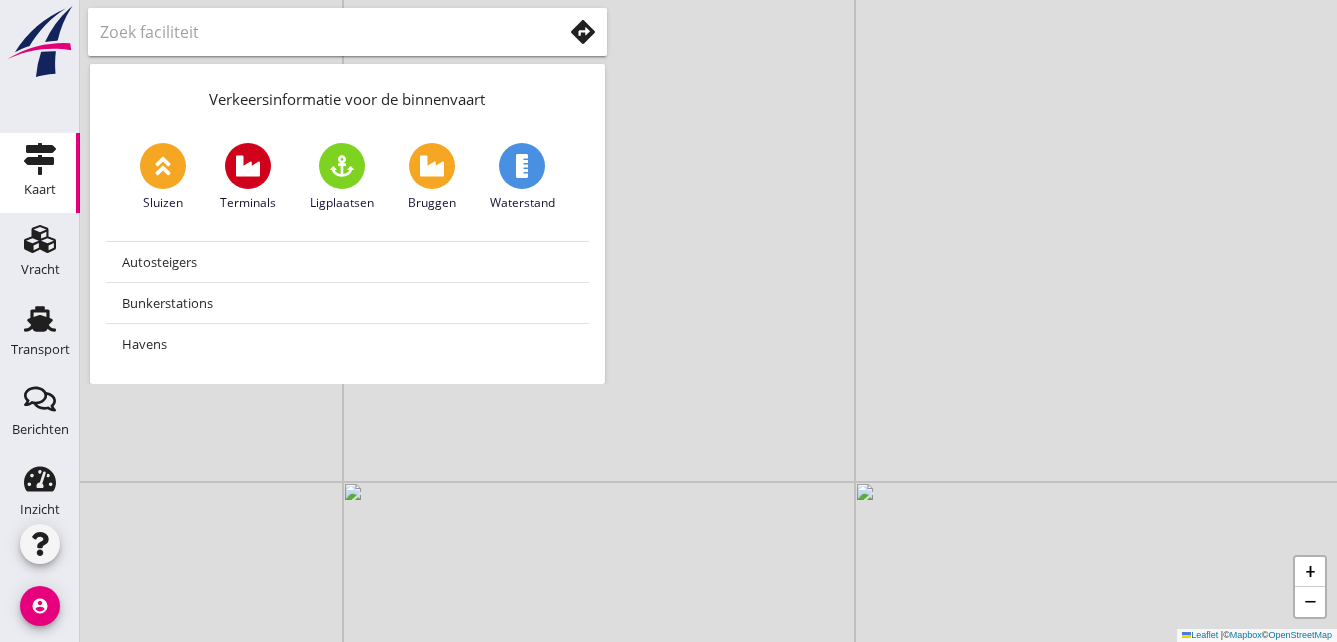 drag, startPoint x: 795, startPoint y: 339, endPoint x: 868, endPoint y: 337, distance: 73.02739 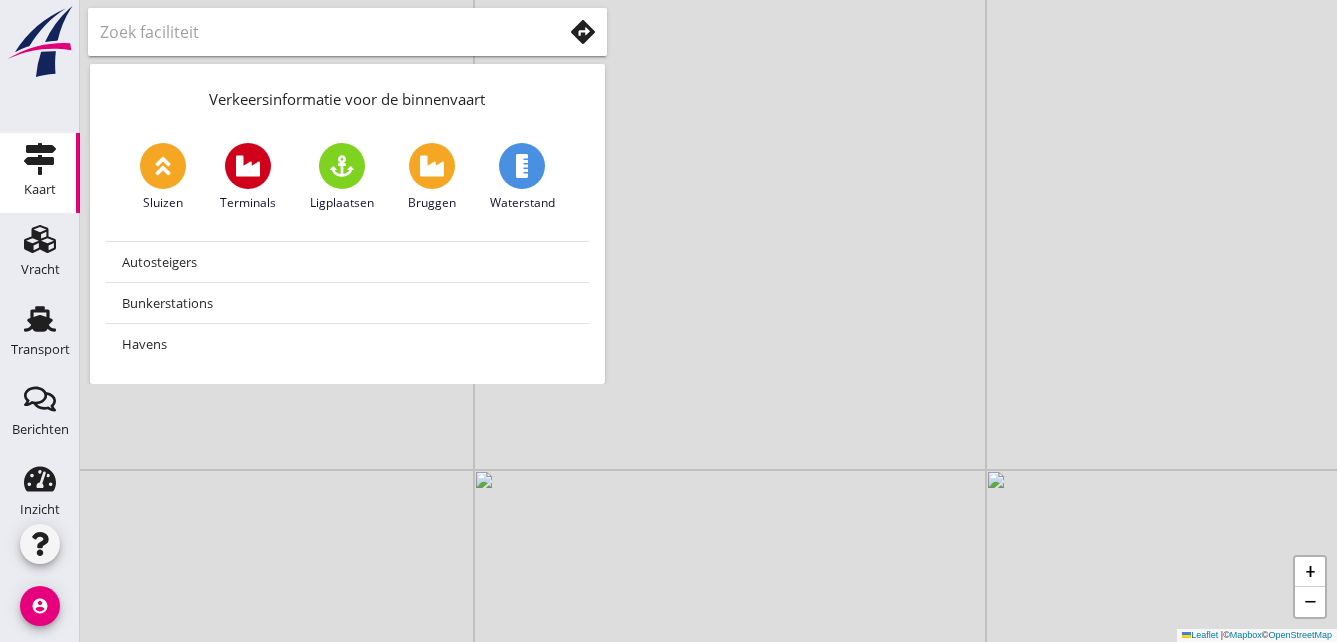 drag, startPoint x: 807, startPoint y: 405, endPoint x: 873, endPoint y: 391, distance: 67.46851 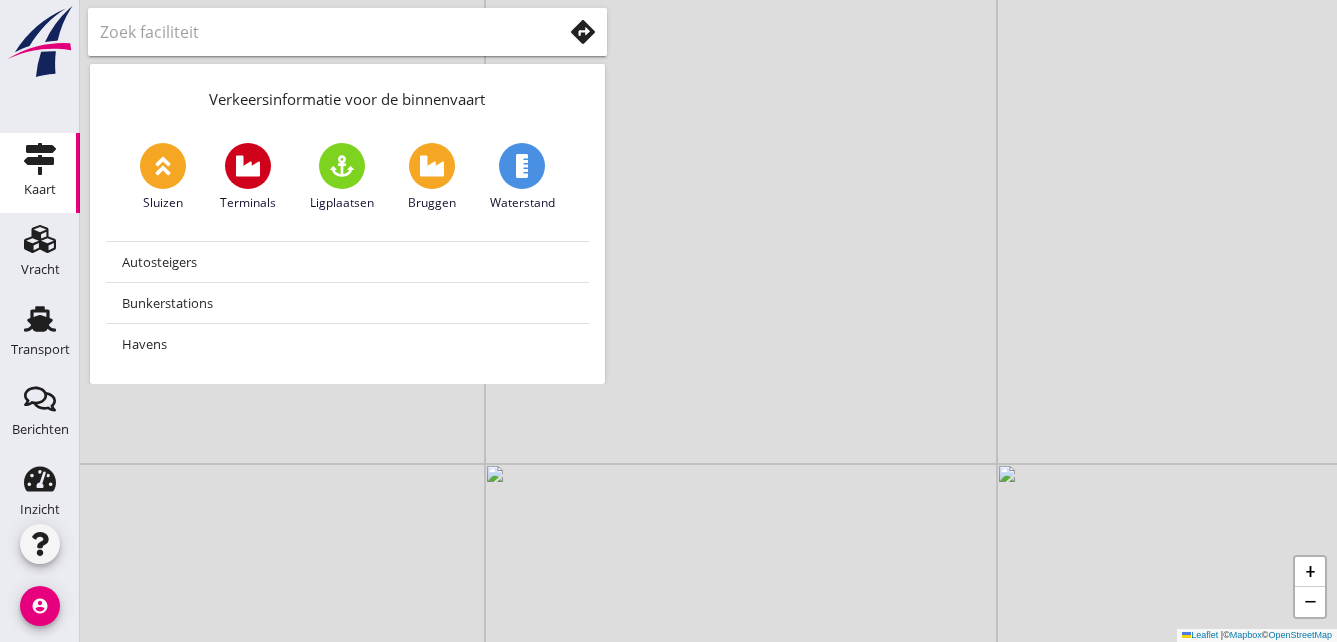 drag, startPoint x: 801, startPoint y: 414, endPoint x: 882, endPoint y: 411, distance: 81.055534 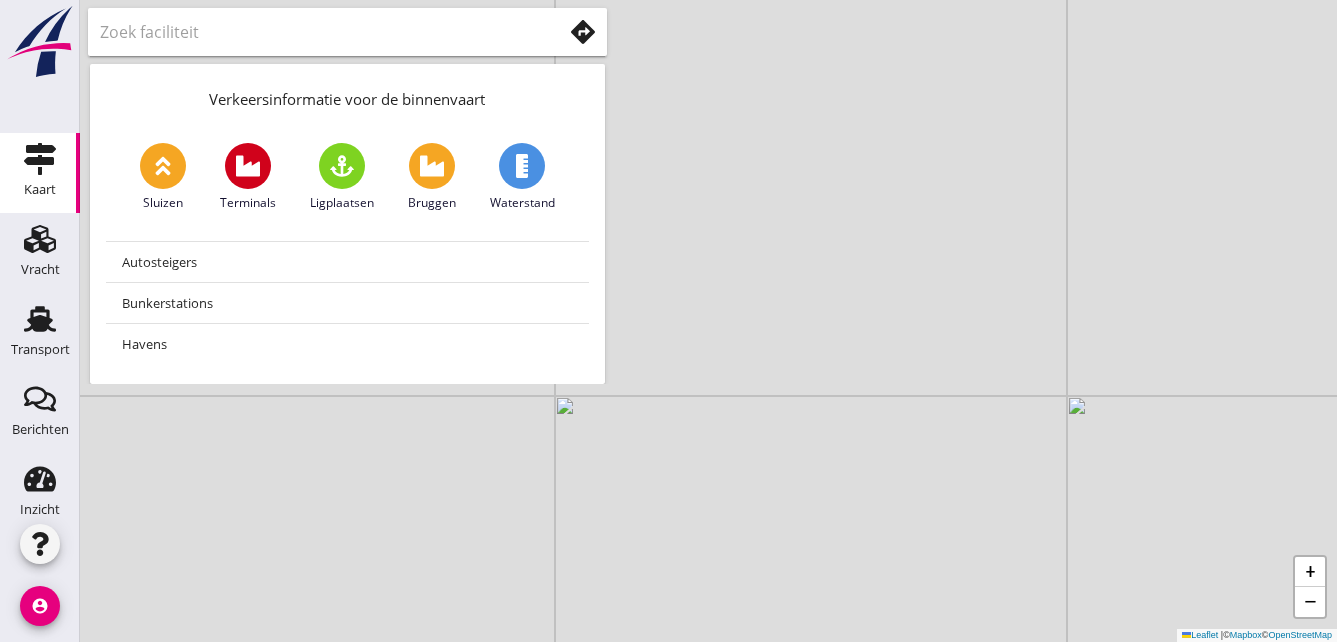 drag, startPoint x: 788, startPoint y: 475, endPoint x: 787, endPoint y: 386, distance: 89.005615 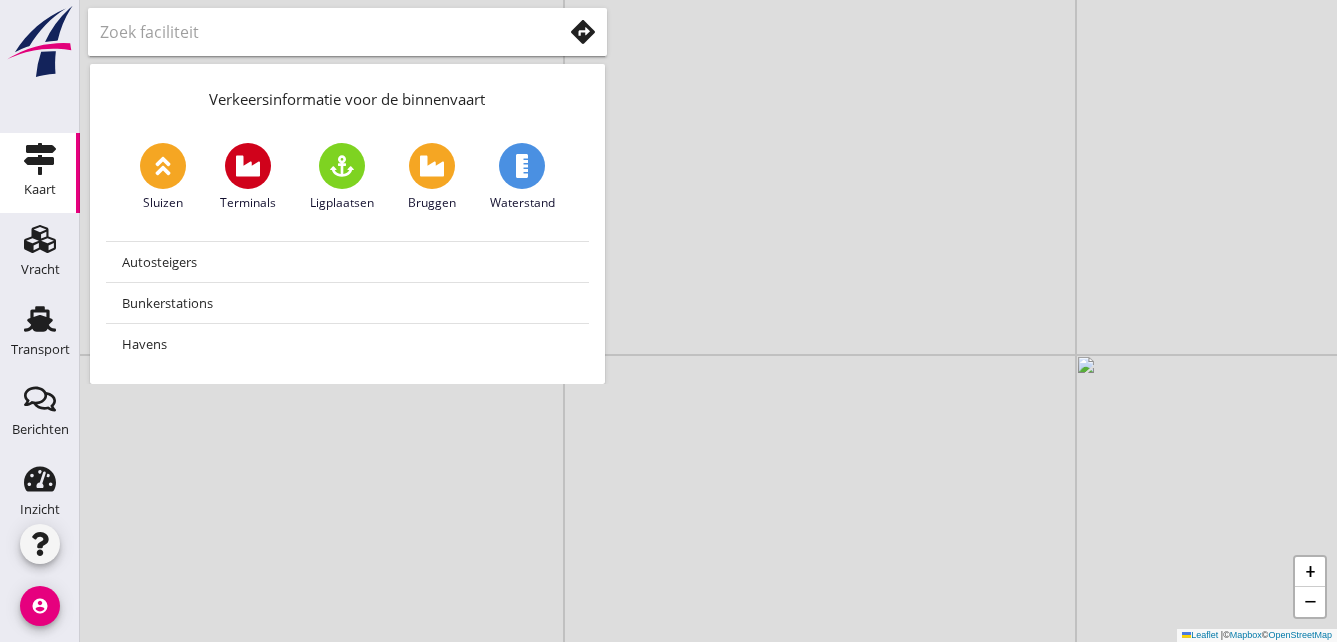 drag, startPoint x: 816, startPoint y: 409, endPoint x: 832, endPoint y: 328, distance: 82.565125 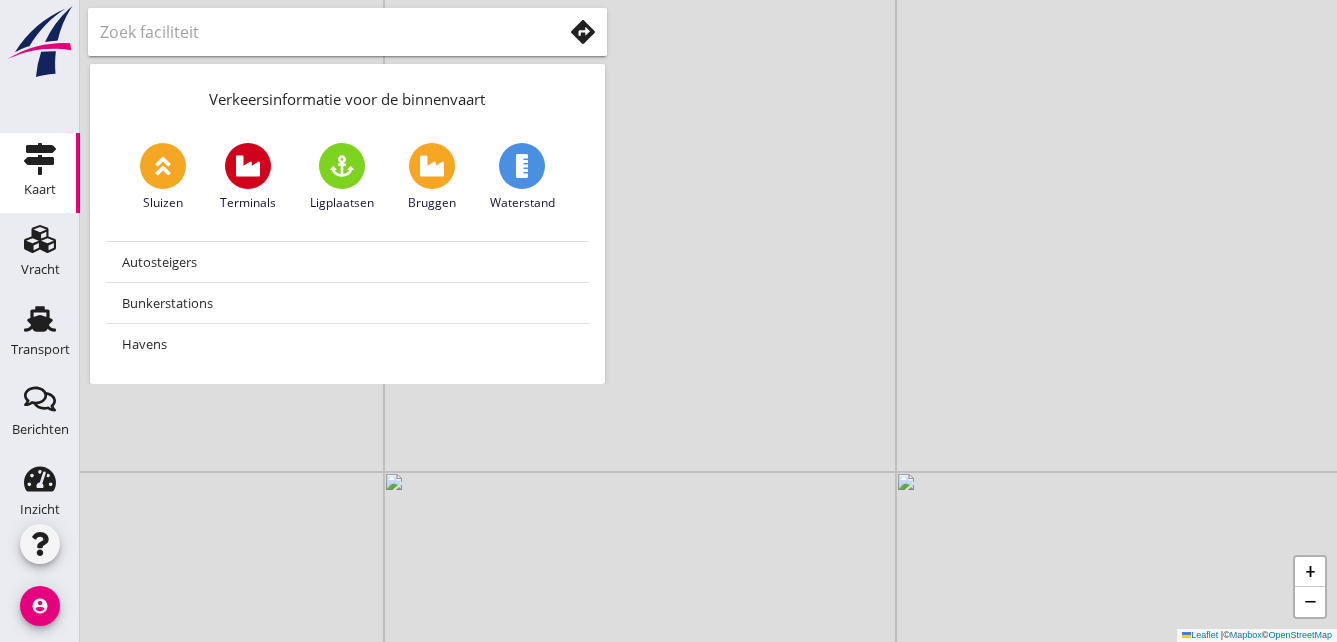 drag, startPoint x: 903, startPoint y: 261, endPoint x: 704, endPoint y: 455, distance: 277.91547 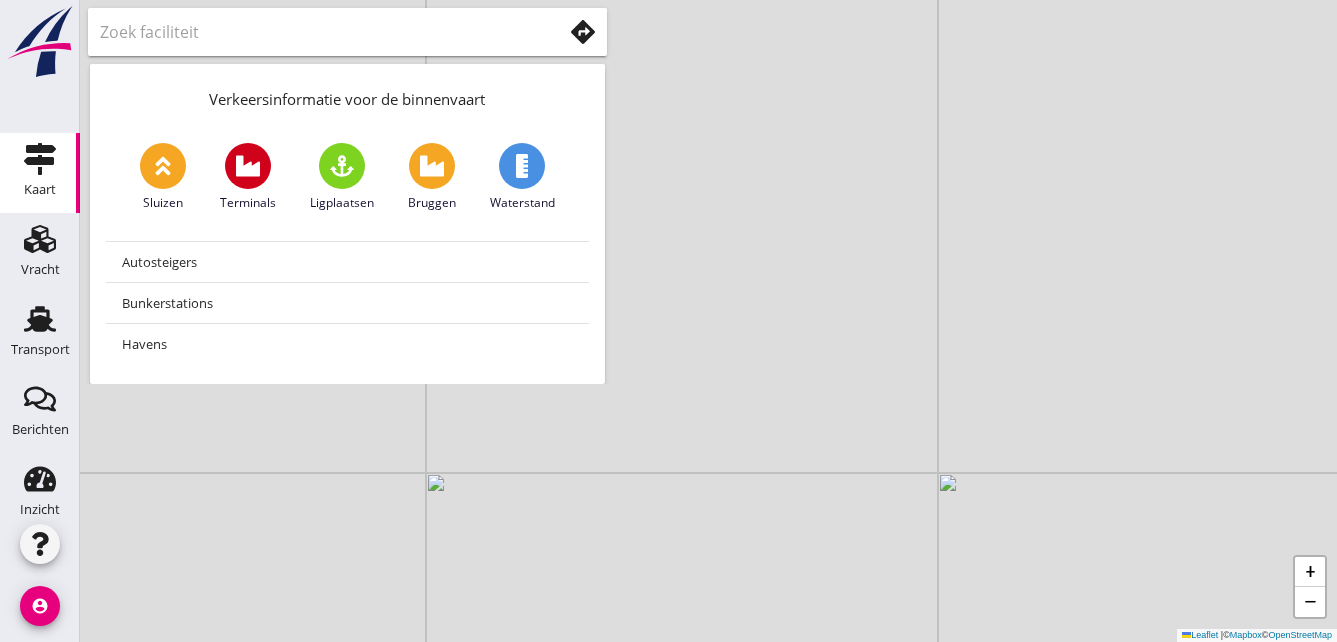 drag, startPoint x: 760, startPoint y: 330, endPoint x: 797, endPoint y: 334, distance: 37.215588 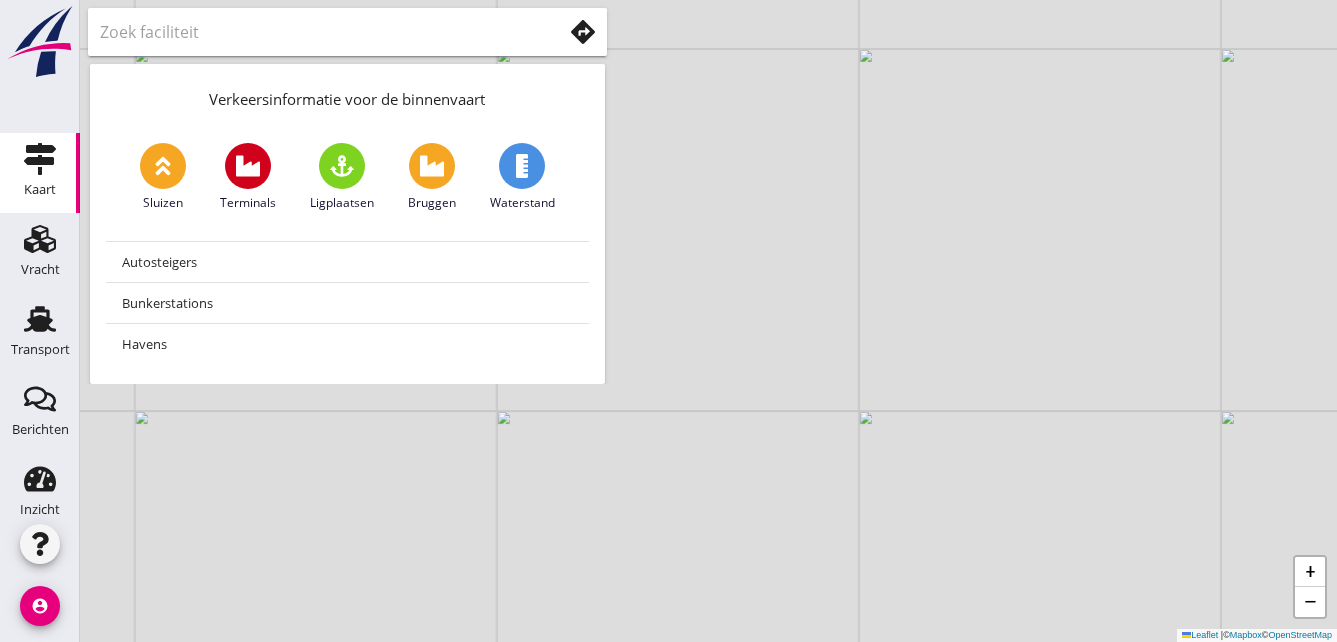 drag, startPoint x: 835, startPoint y: 379, endPoint x: 854, endPoint y: 243, distance: 137.32079 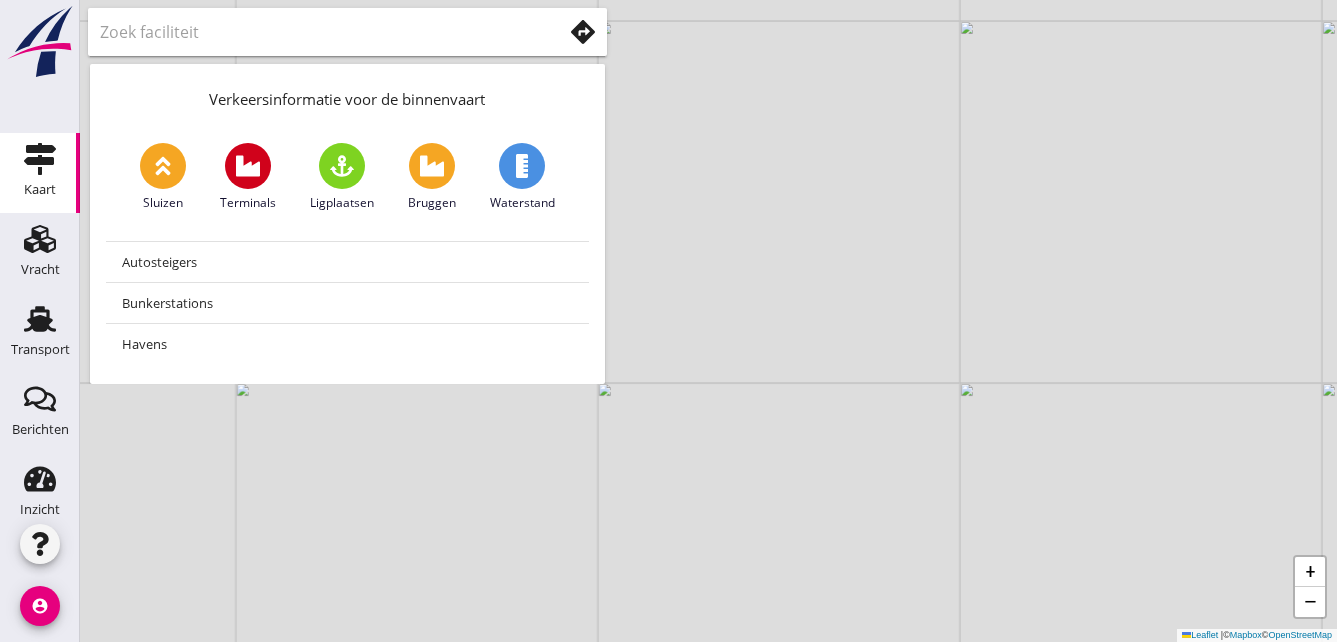 drag, startPoint x: 550, startPoint y: 509, endPoint x: 647, endPoint y: 482, distance: 100.68764 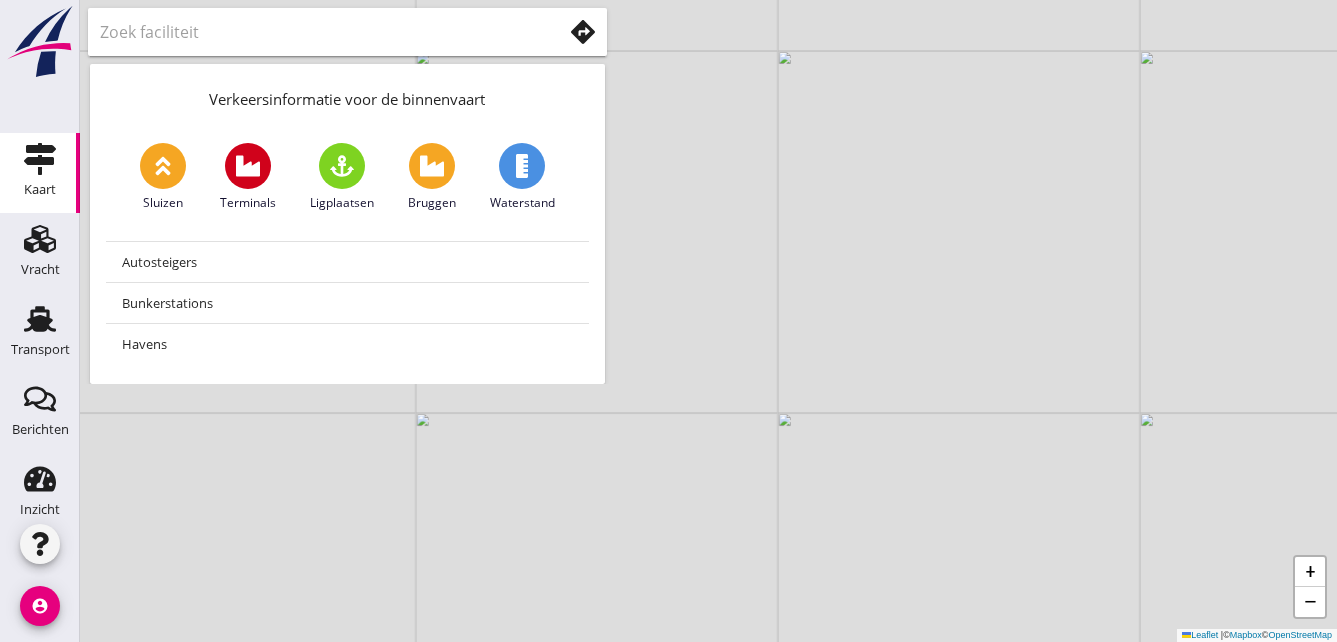 drag, startPoint x: 797, startPoint y: 433, endPoint x: 990, endPoint y: 477, distance: 197.95201 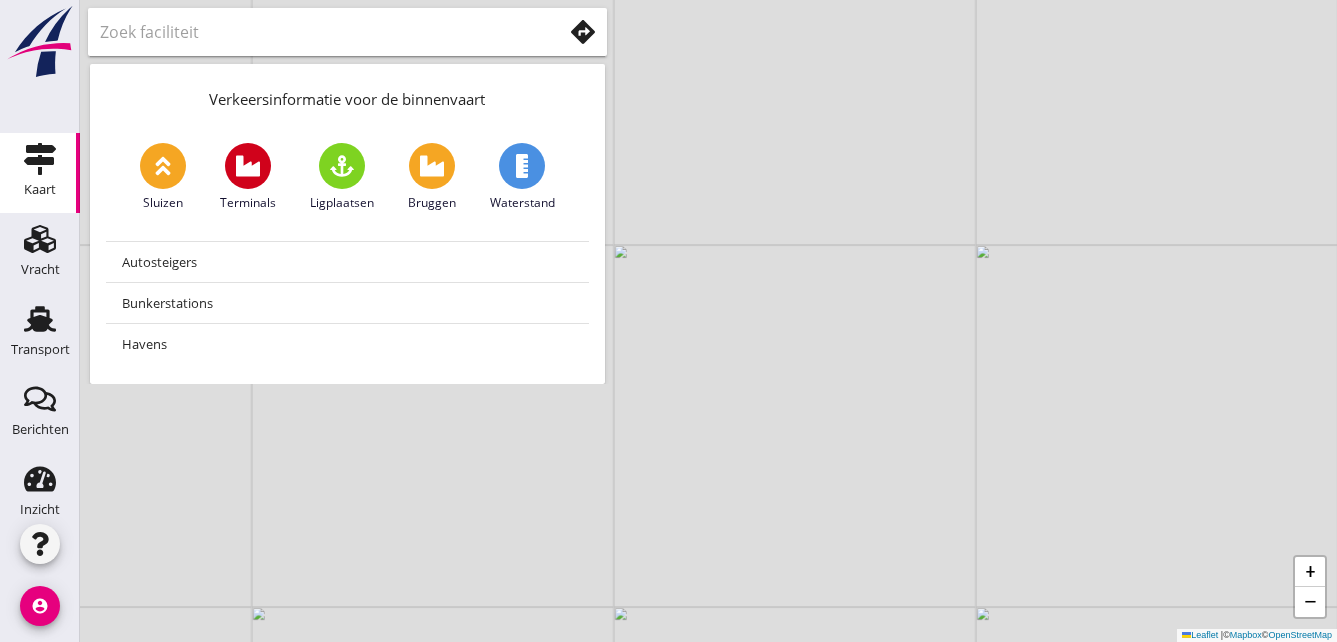 drag, startPoint x: 966, startPoint y: 478, endPoint x: 1084, endPoint y: 282, distance: 228.77937 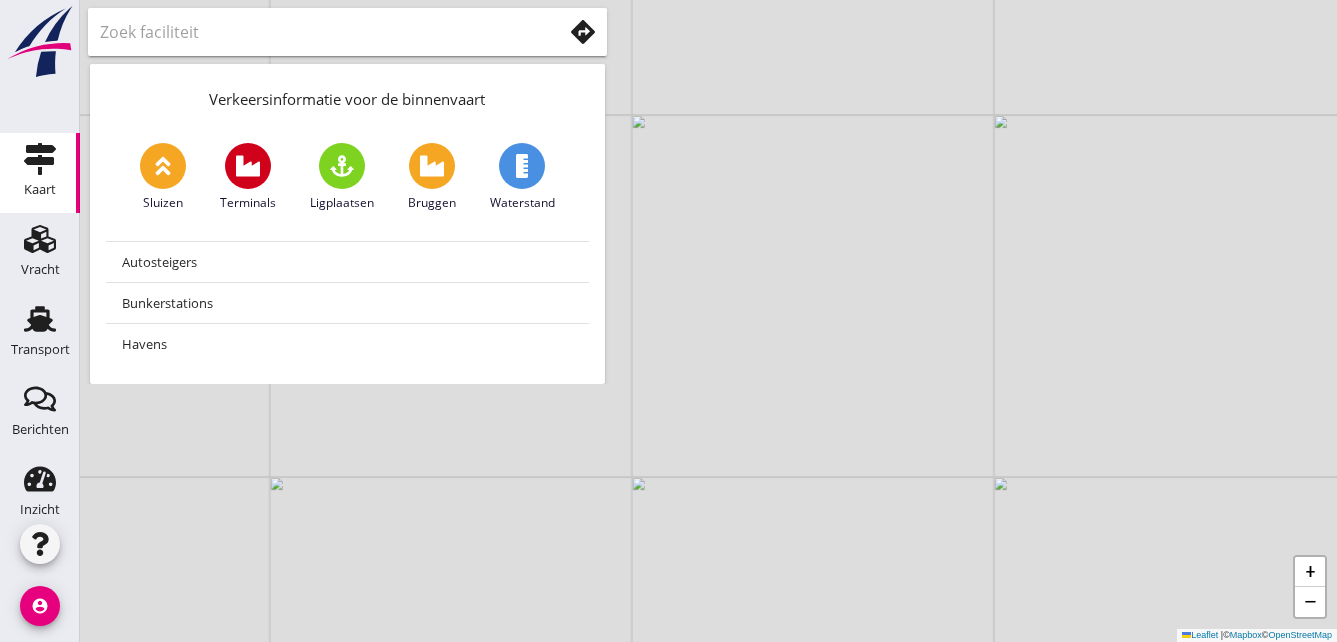 drag, startPoint x: 977, startPoint y: 341, endPoint x: 1007, endPoint y: 248, distance: 97.71899 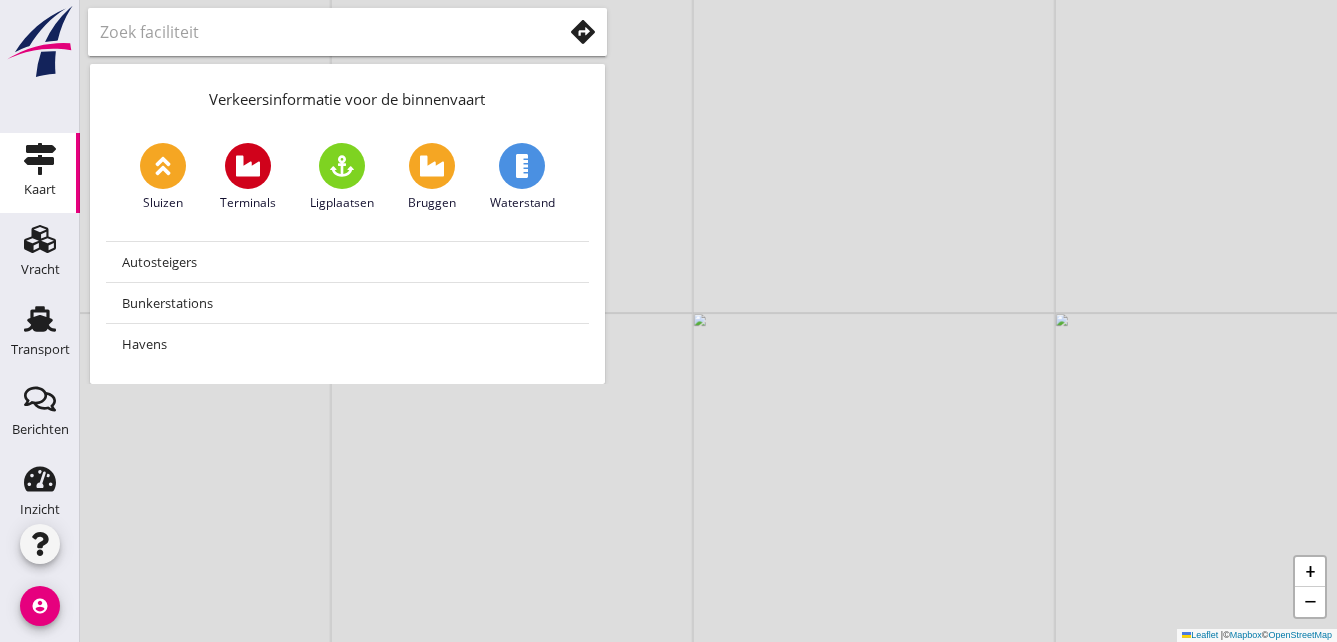 drag, startPoint x: 964, startPoint y: 344, endPoint x: 1038, endPoint y: 254, distance: 116.51609 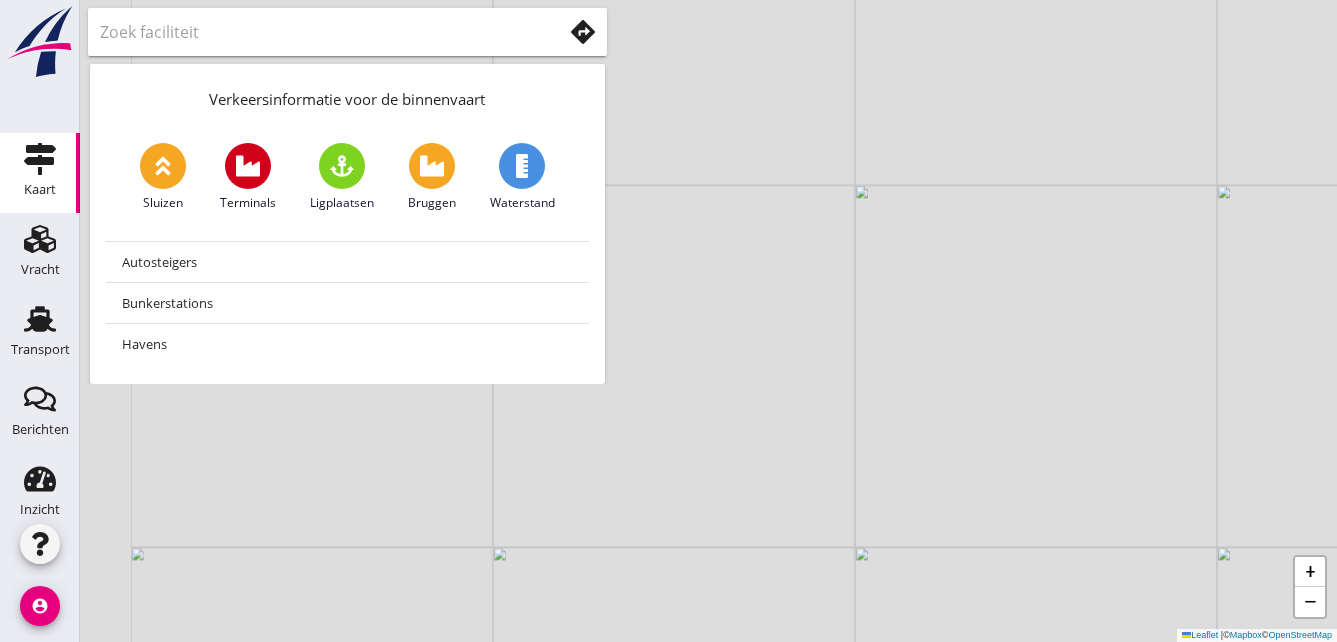 drag, startPoint x: 947, startPoint y: 324, endPoint x: 1098, endPoint y: 233, distance: 176.30087 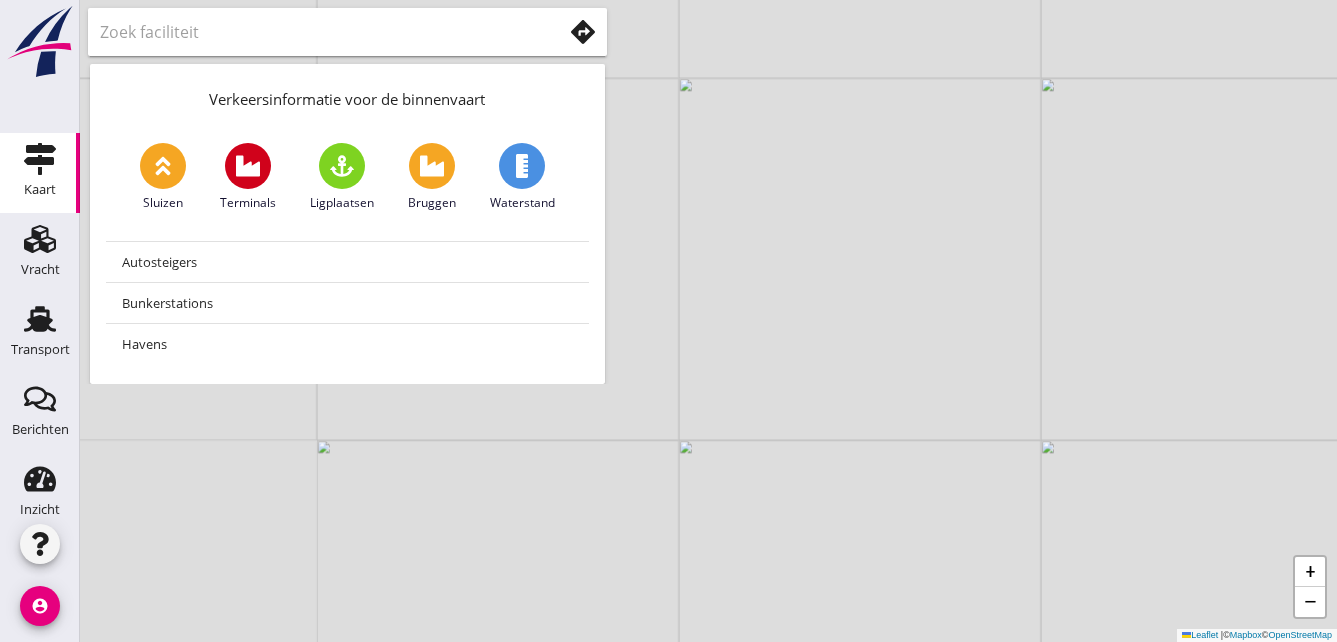 drag, startPoint x: 1070, startPoint y: 278, endPoint x: 1170, endPoint y: 230, distance: 110.92339 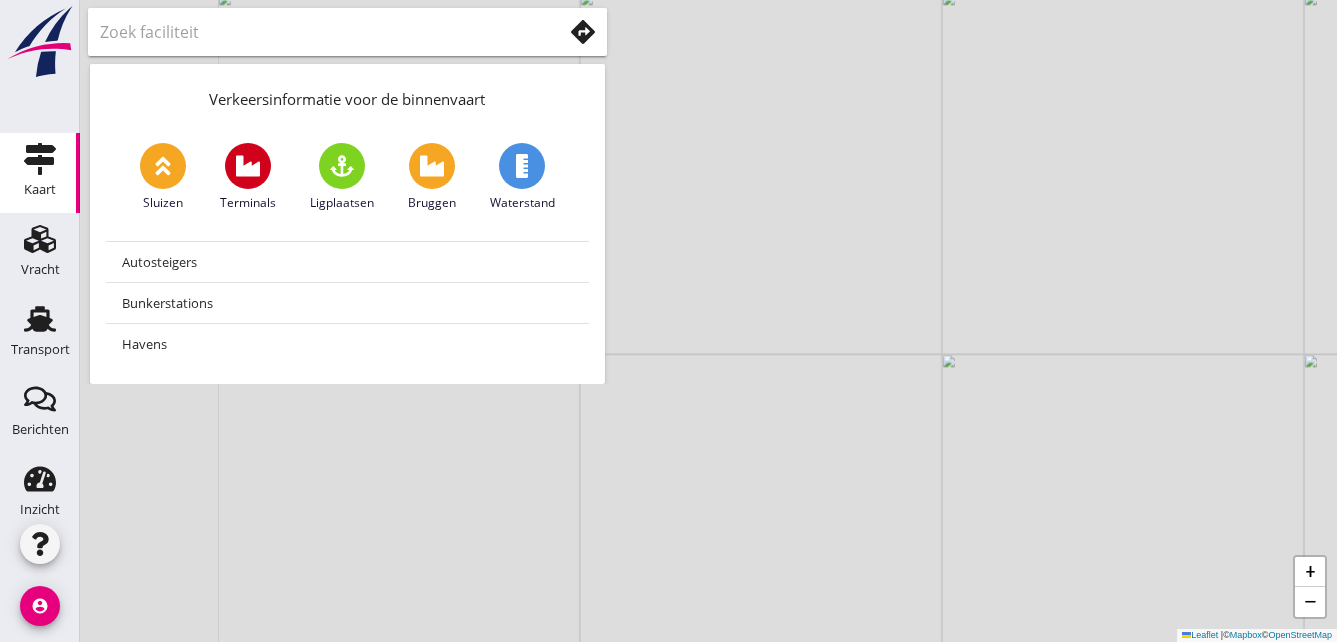 drag, startPoint x: 1148, startPoint y: 252, endPoint x: 1182, endPoint y: 236, distance: 37.576588 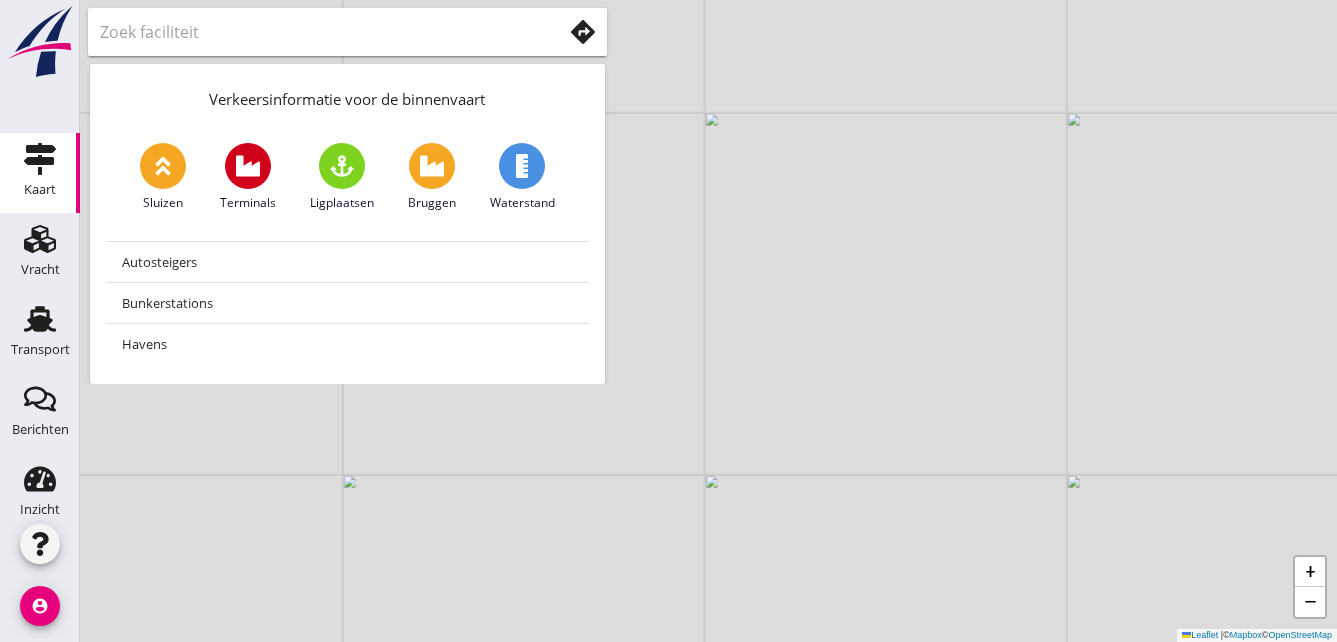 drag, startPoint x: 863, startPoint y: 442, endPoint x: 909, endPoint y: 350, distance: 102.85912 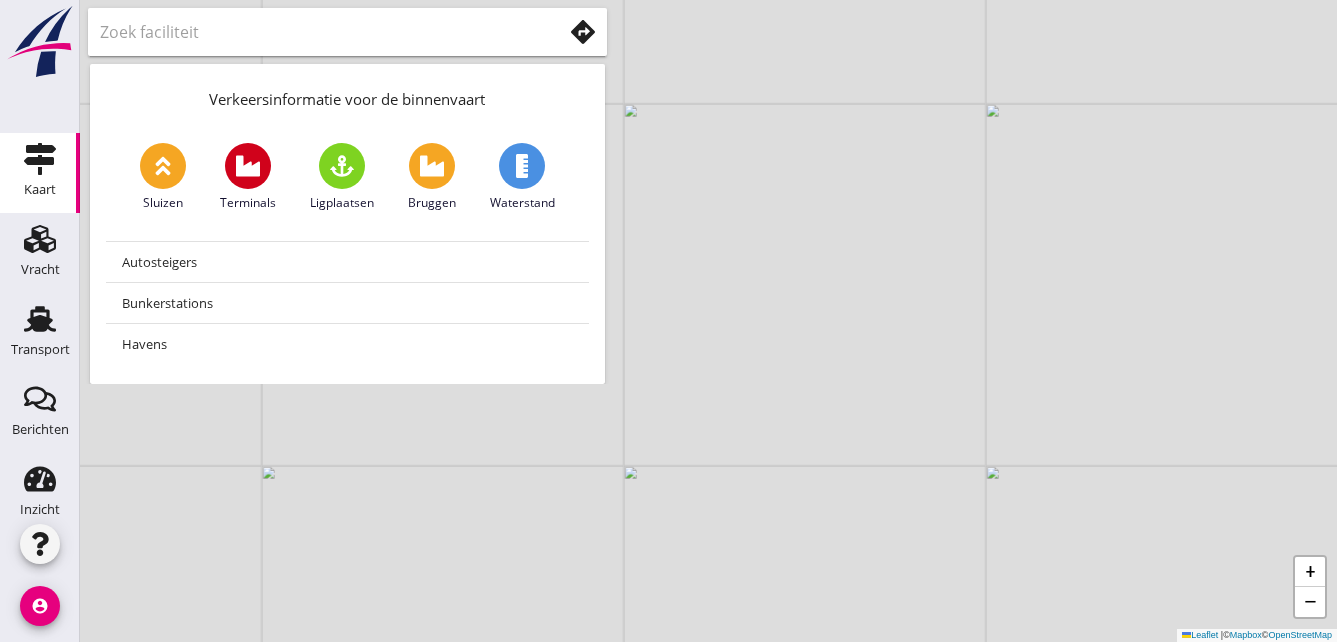 drag, startPoint x: 1062, startPoint y: 308, endPoint x: 834, endPoint y: 401, distance: 246.23769 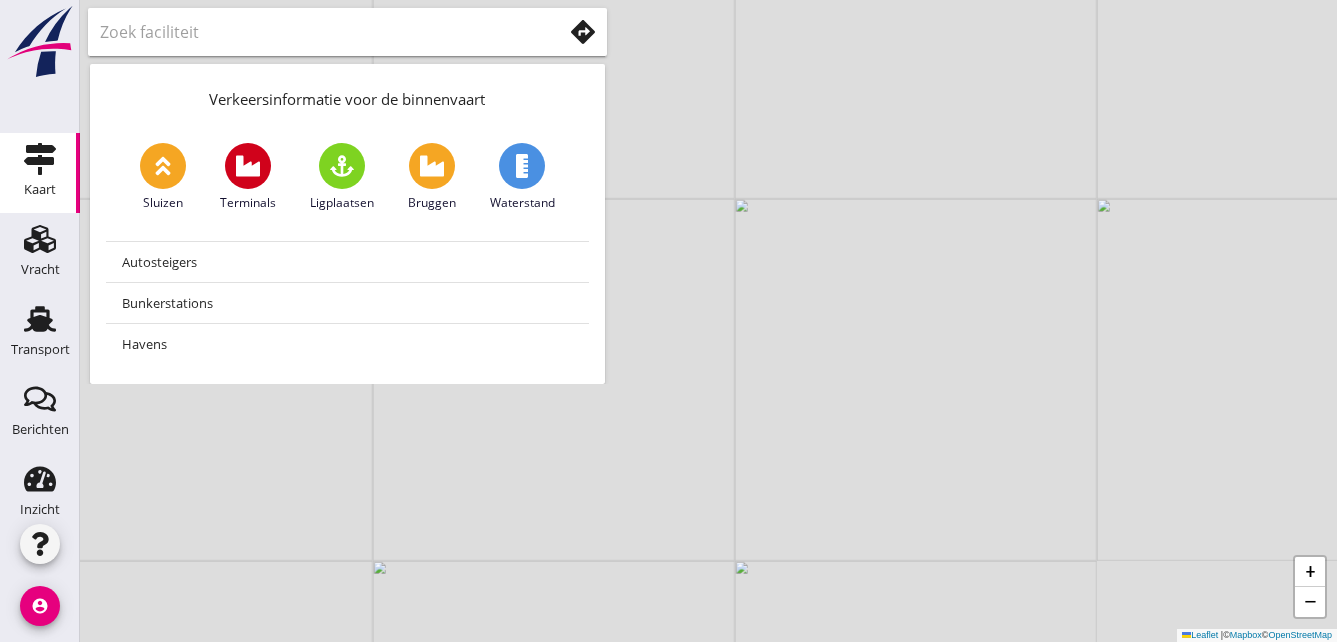 drag, startPoint x: 1034, startPoint y: 257, endPoint x: 831, endPoint y: 428, distance: 265.4242 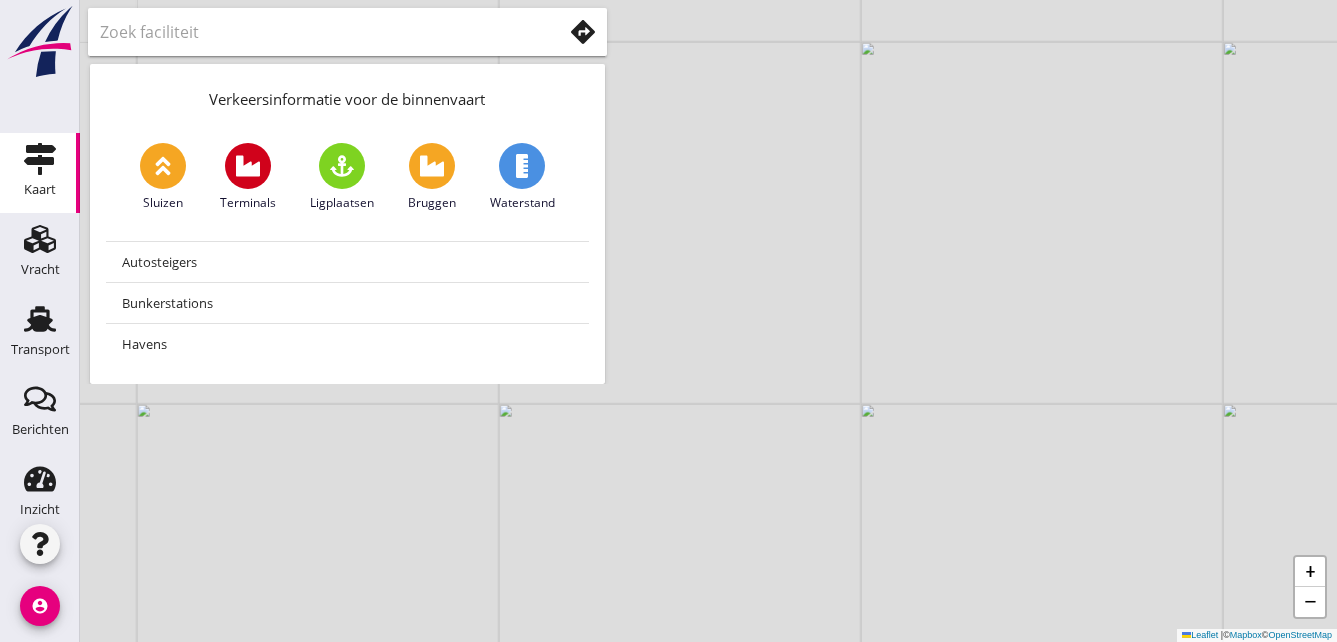 drag, startPoint x: 1053, startPoint y: 285, endPoint x: 858, endPoint y: 372, distance: 213.52751 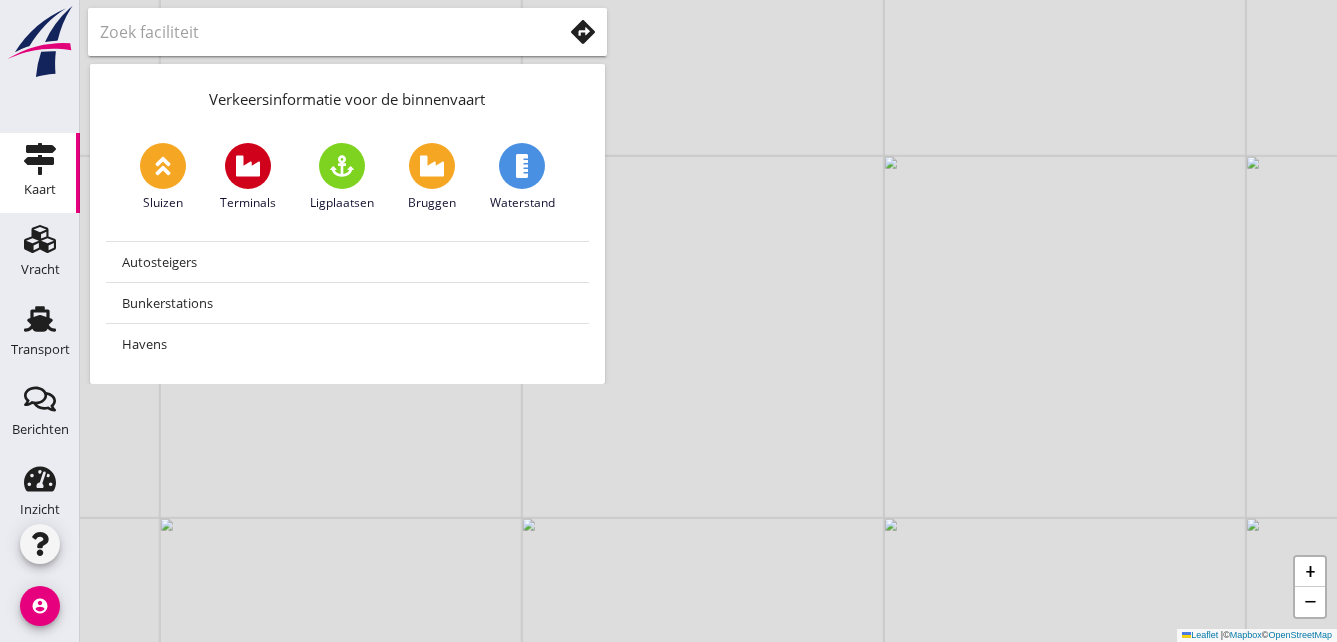drag, startPoint x: 1011, startPoint y: 339, endPoint x: 867, endPoint y: 355, distance: 144.88617 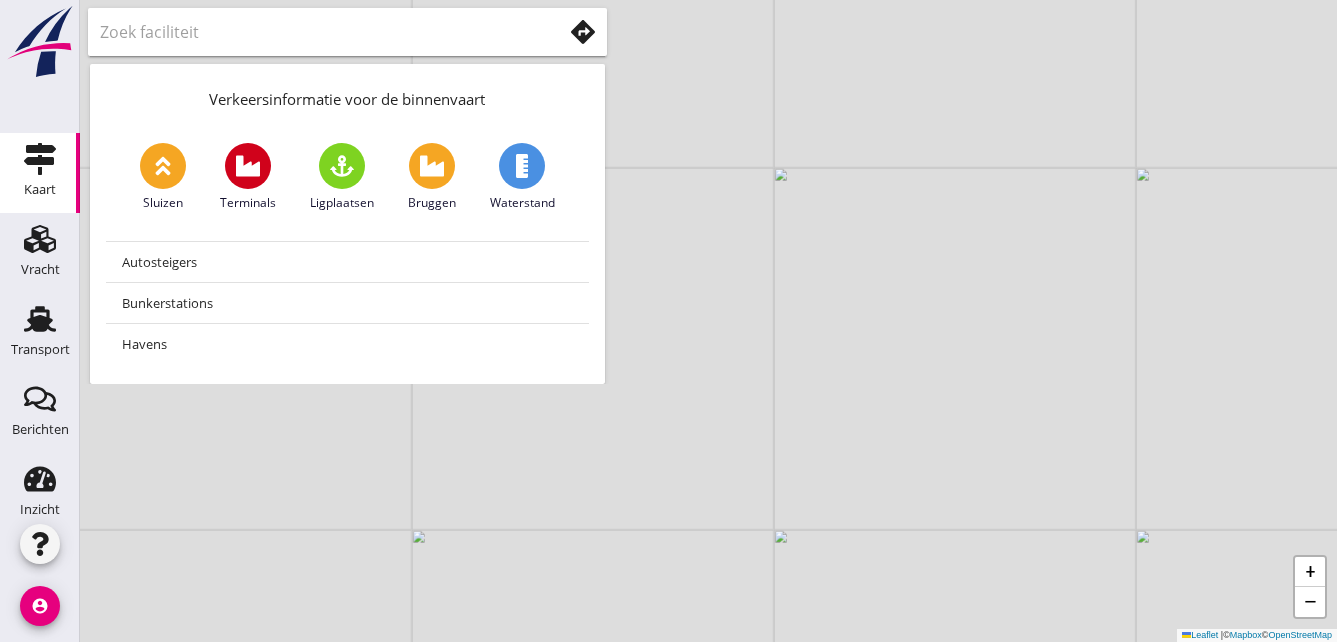 drag, startPoint x: 737, startPoint y: 357, endPoint x: 616, endPoint y: 359, distance: 121.016525 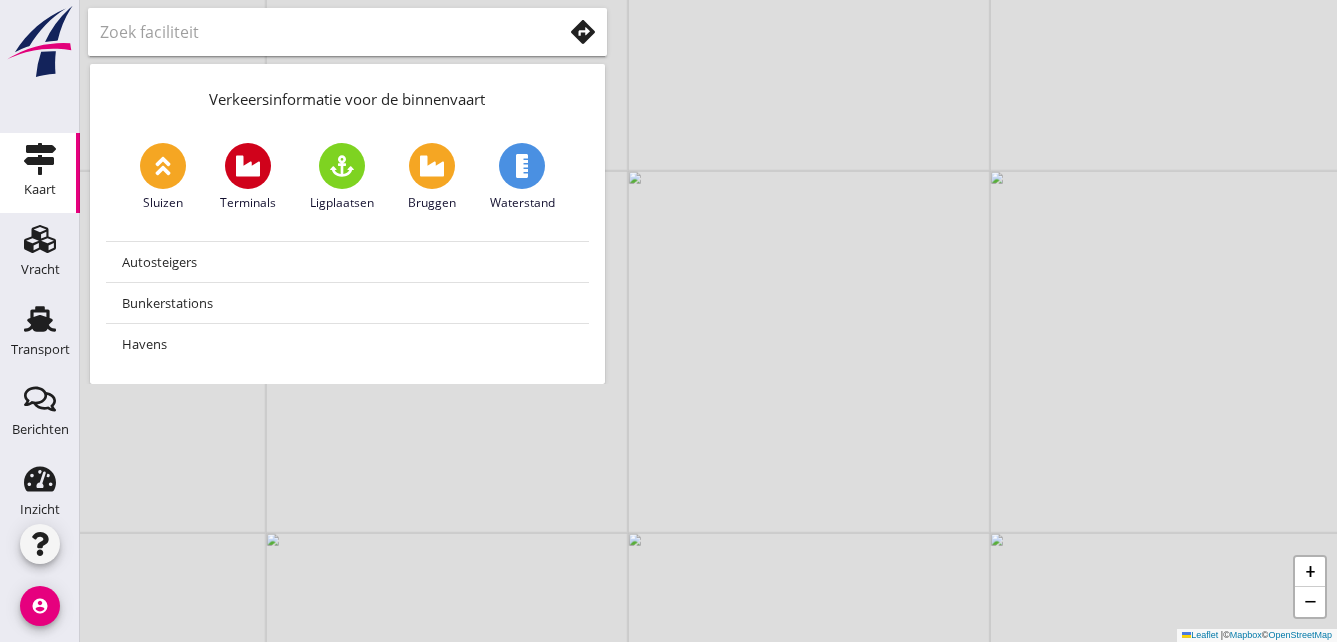 drag, startPoint x: 723, startPoint y: 412, endPoint x: 664, endPoint y: 439, distance: 64.884514 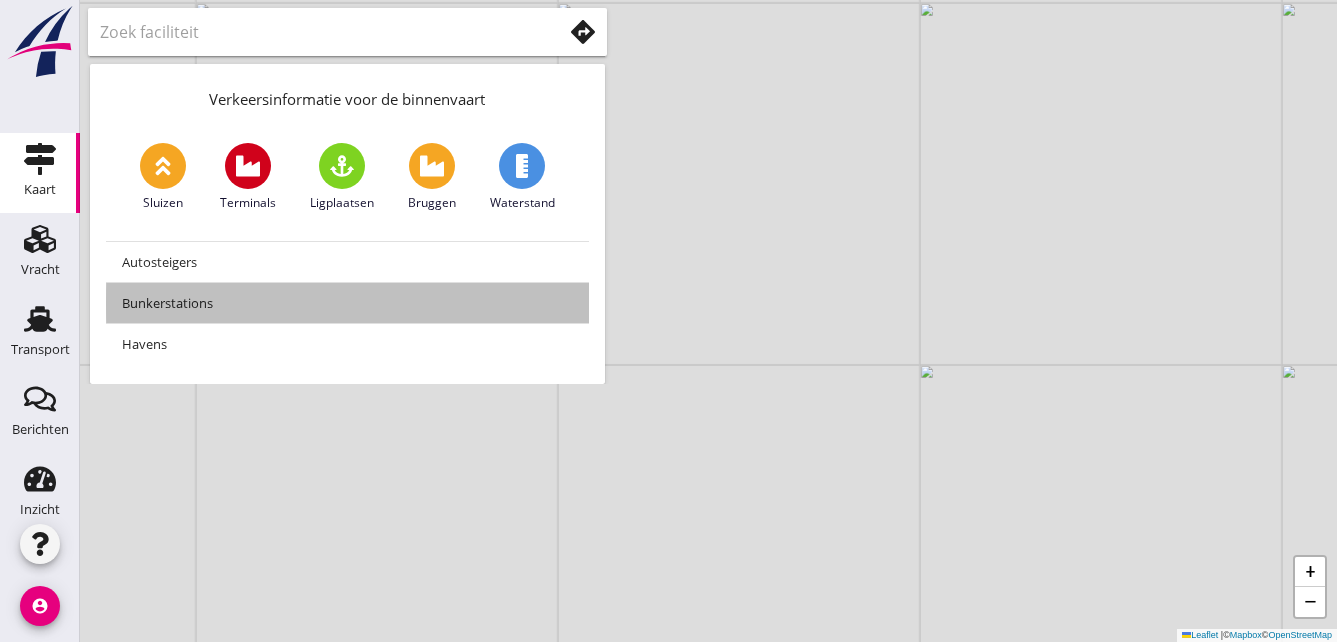 click on "Bunkerstations" at bounding box center [347, 303] 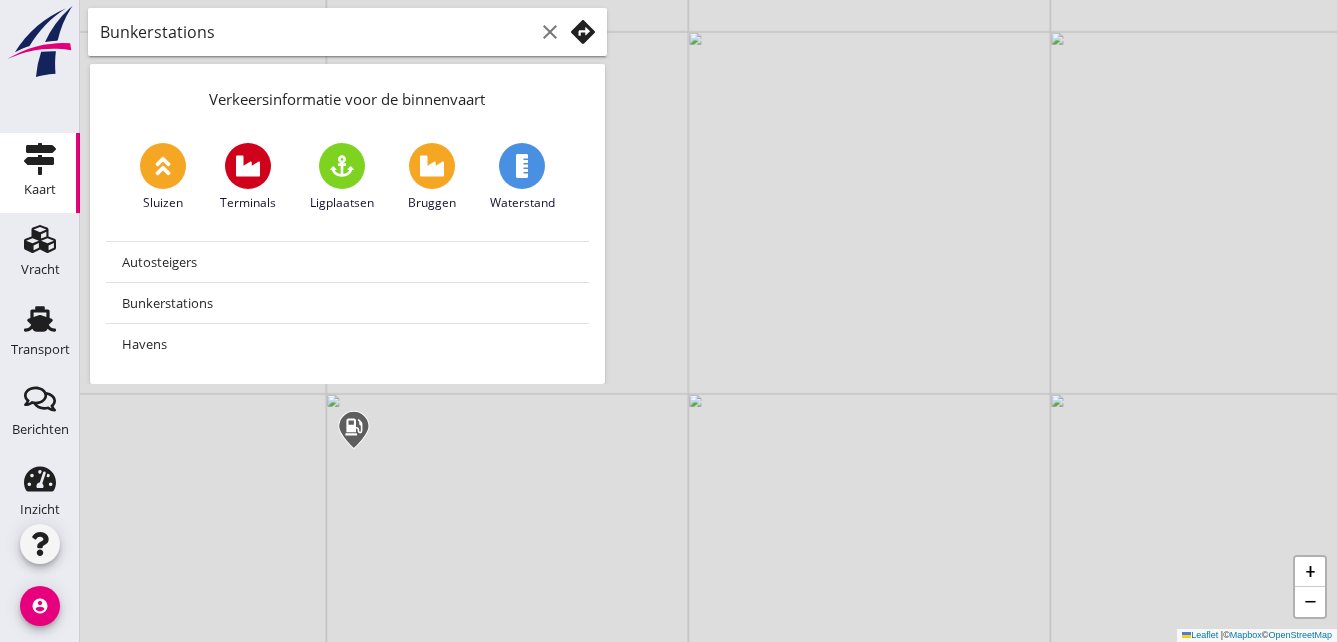 drag, startPoint x: 329, startPoint y: 465, endPoint x: 418, endPoint y: 465, distance: 89 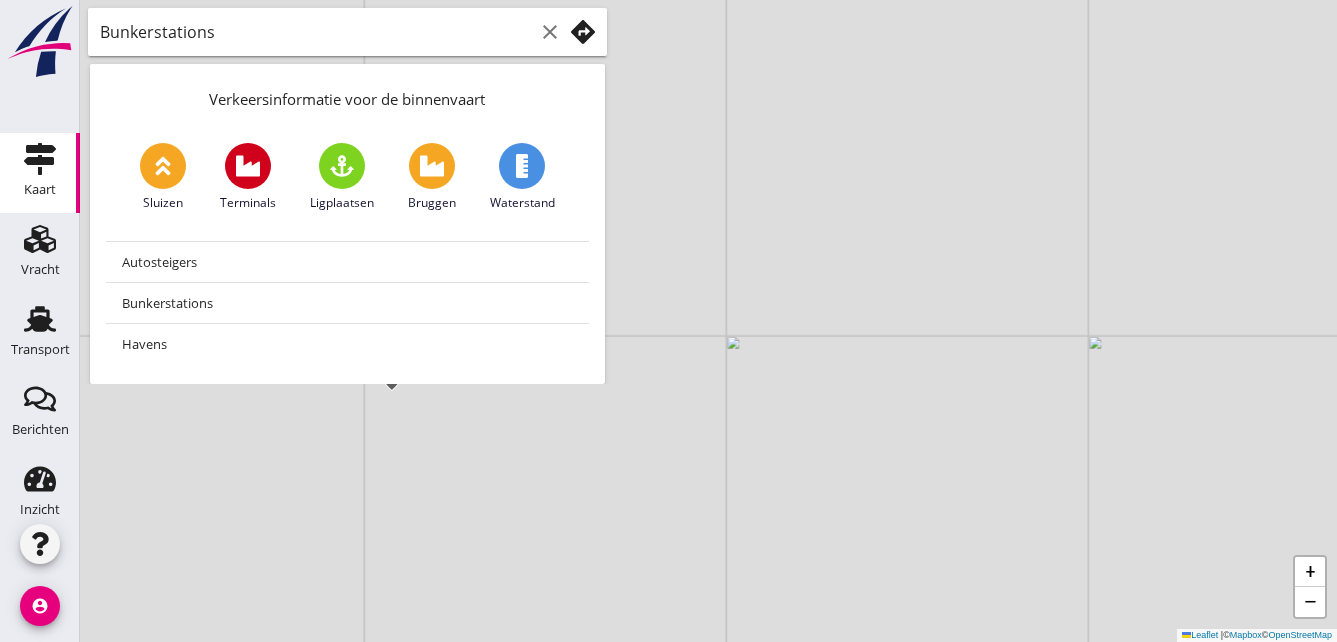 drag, startPoint x: 283, startPoint y: 554, endPoint x: 453, endPoint y: 474, distance: 187.88295 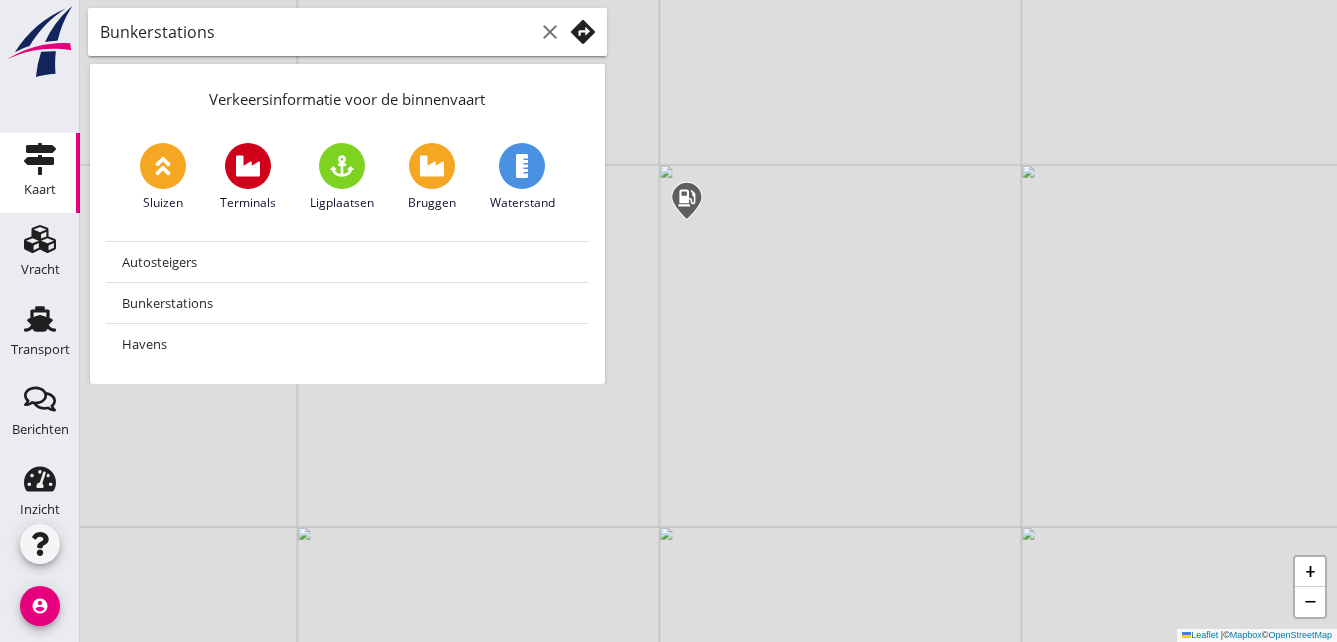 drag, startPoint x: 325, startPoint y: 516, endPoint x: 391, endPoint y: 485, distance: 72.91776 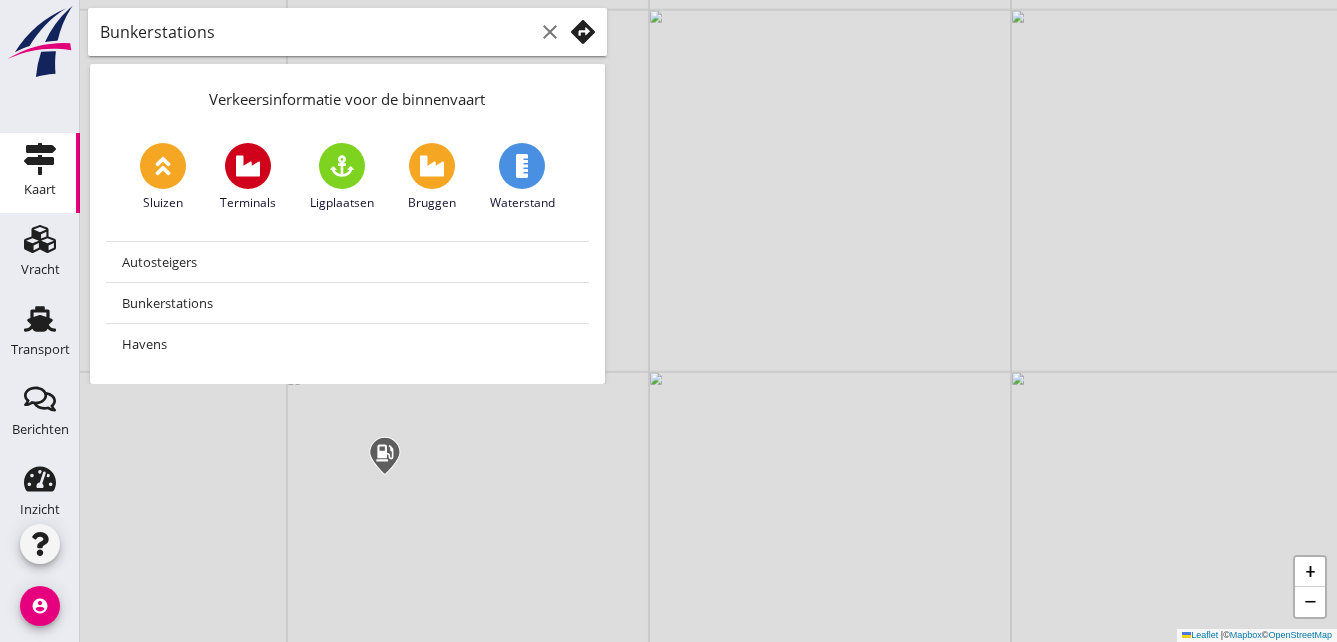 drag, startPoint x: 359, startPoint y: 528, endPoint x: 390, endPoint y: 475, distance: 61.400326 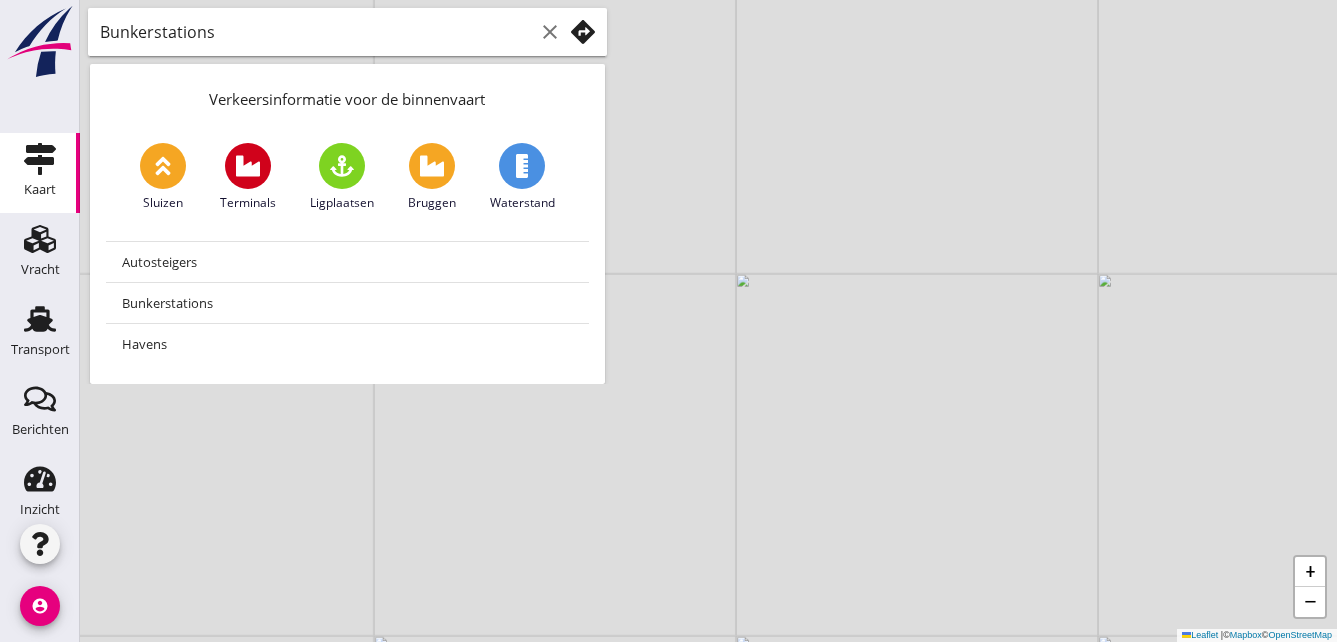 drag, startPoint x: 348, startPoint y: 524, endPoint x: 316, endPoint y: 550, distance: 41.231056 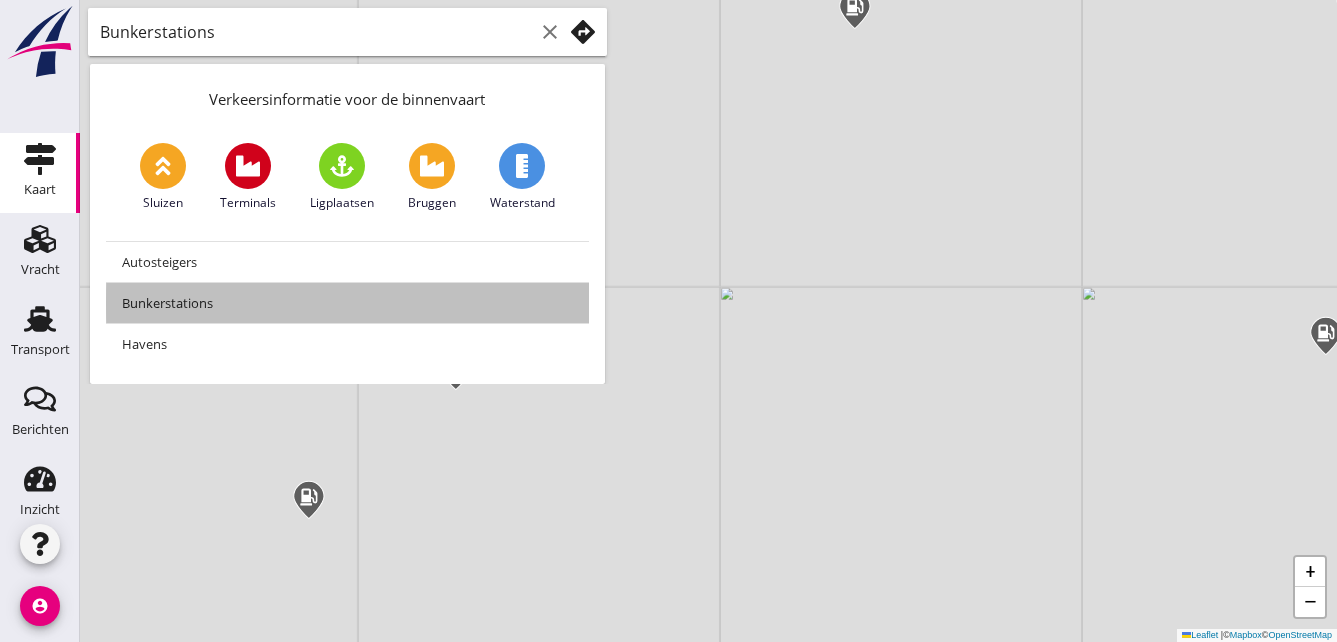 click on "Bunkerstations" at bounding box center (347, 303) 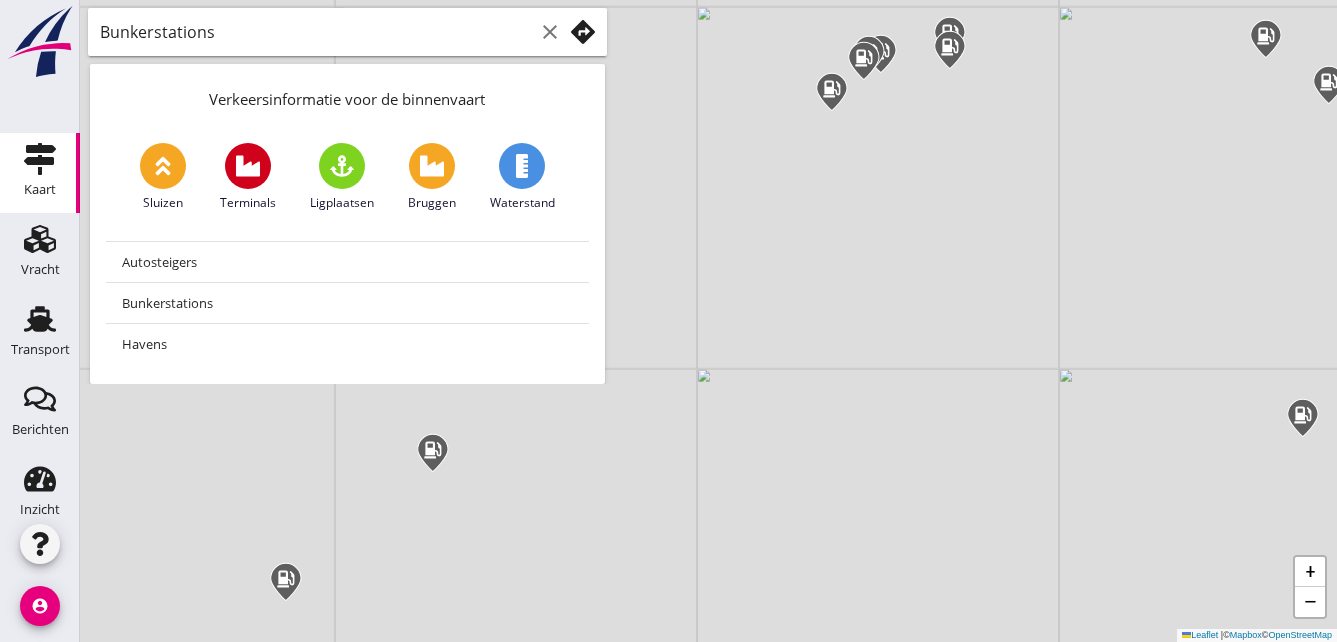 drag, startPoint x: 469, startPoint y: 451, endPoint x: 423, endPoint y: 557, distance: 115.55086 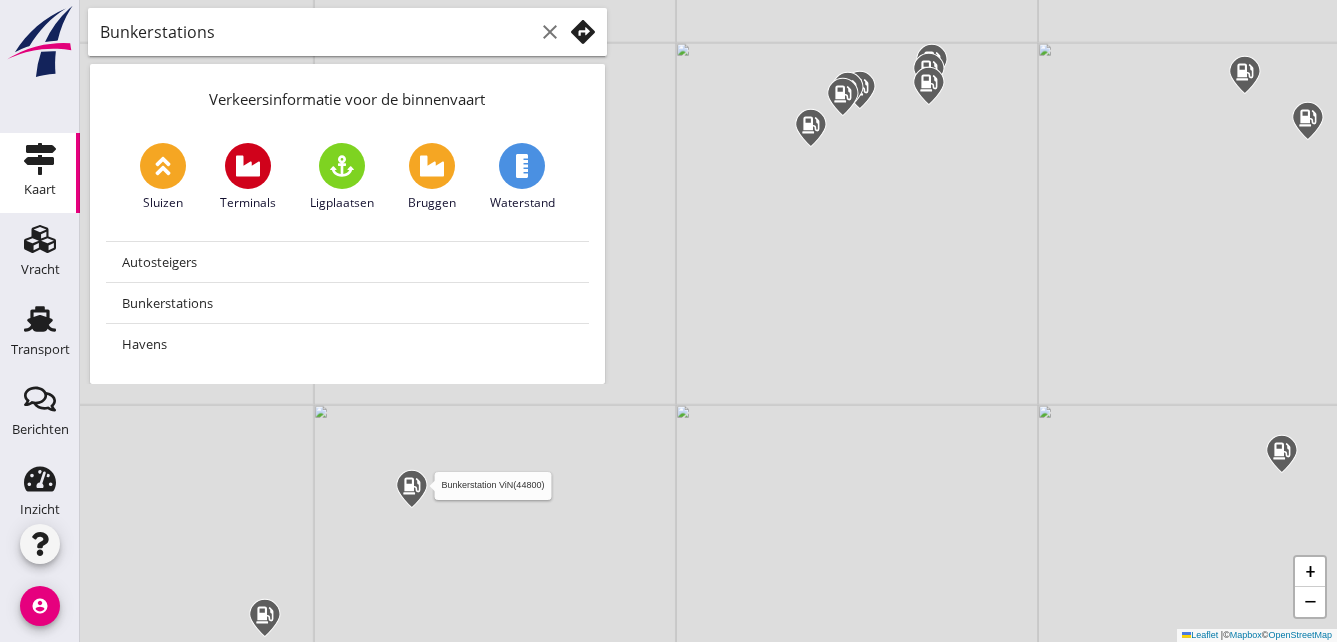 click at bounding box center [411, 489] 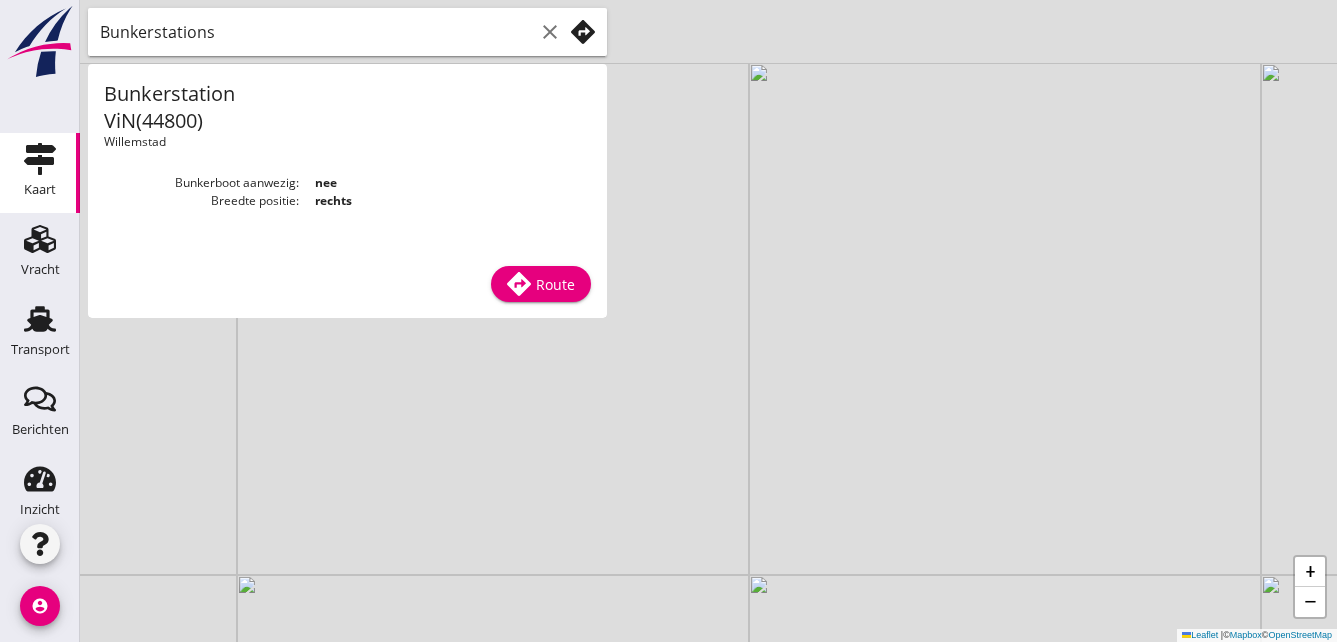 drag, startPoint x: 453, startPoint y: 444, endPoint x: 458, endPoint y: 675, distance: 231.05411 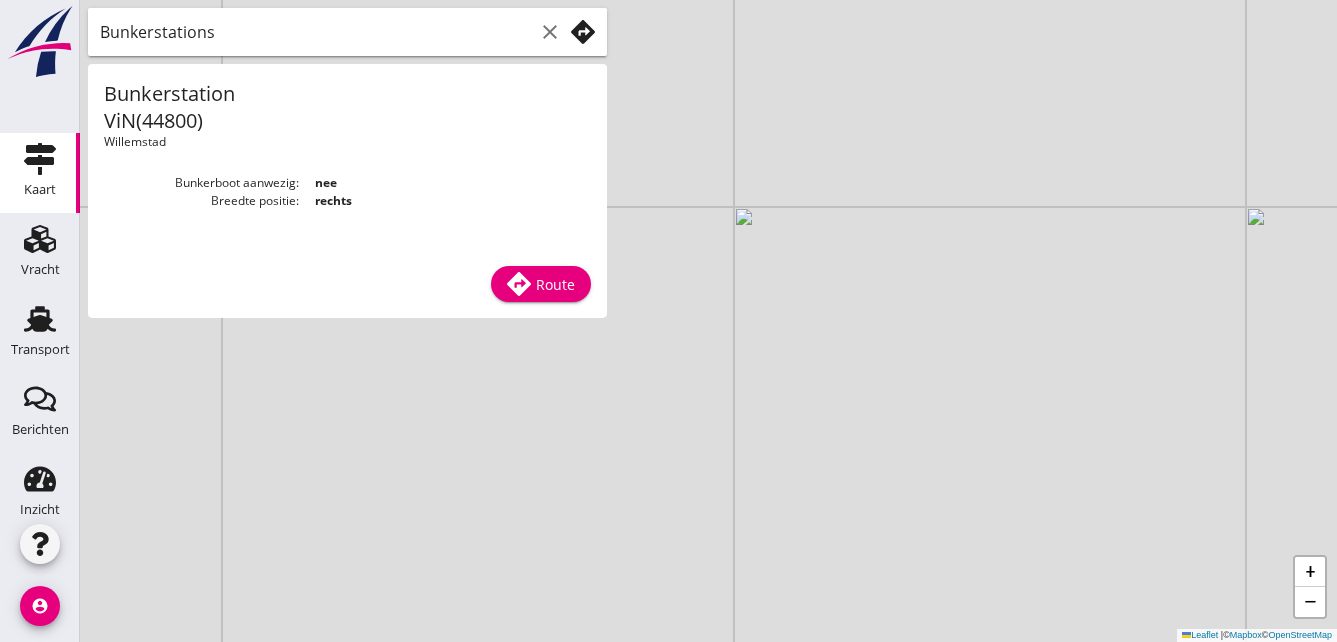 drag, startPoint x: 436, startPoint y: 376, endPoint x: 452, endPoint y: 511, distance: 135.94484 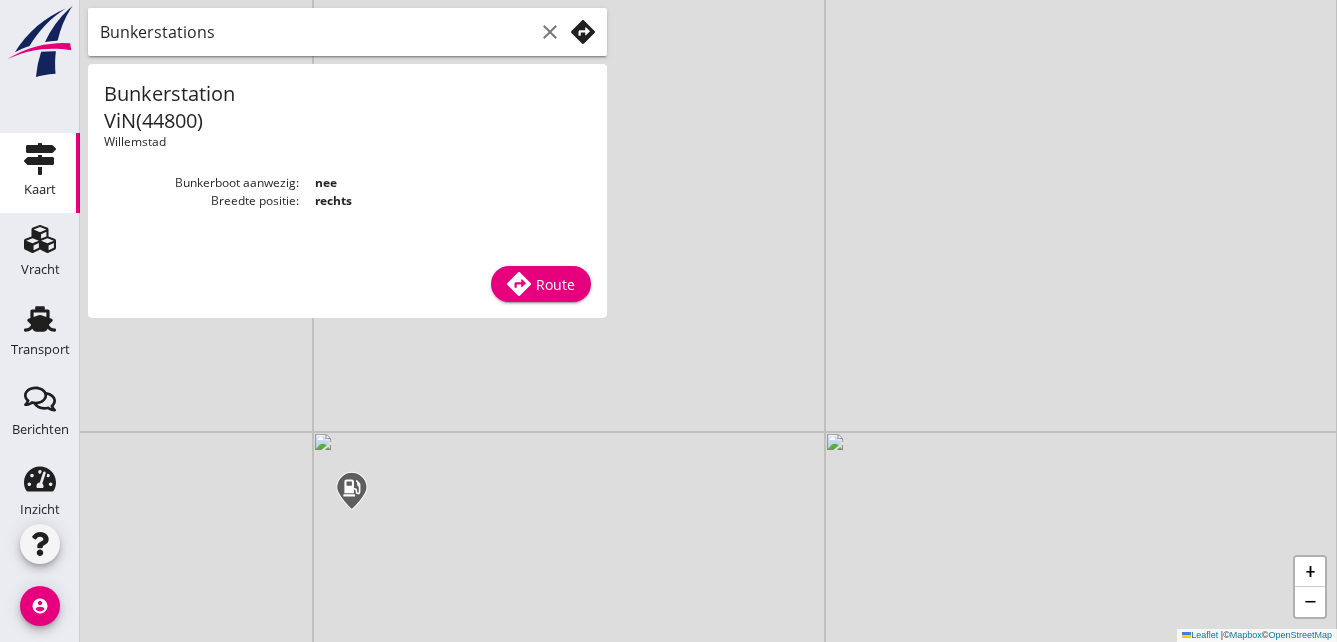 drag, startPoint x: 303, startPoint y: 470, endPoint x: 402, endPoint y: 523, distance: 112.29426 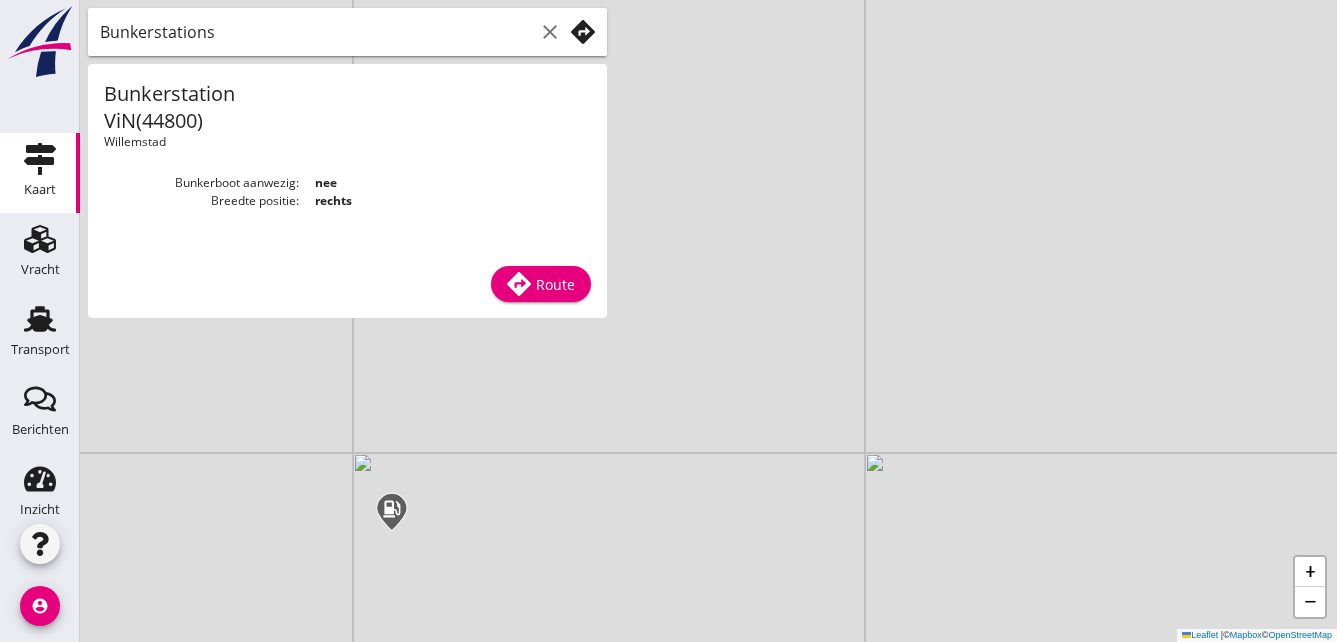 drag, startPoint x: 310, startPoint y: 487, endPoint x: 393, endPoint y: 487, distance: 83 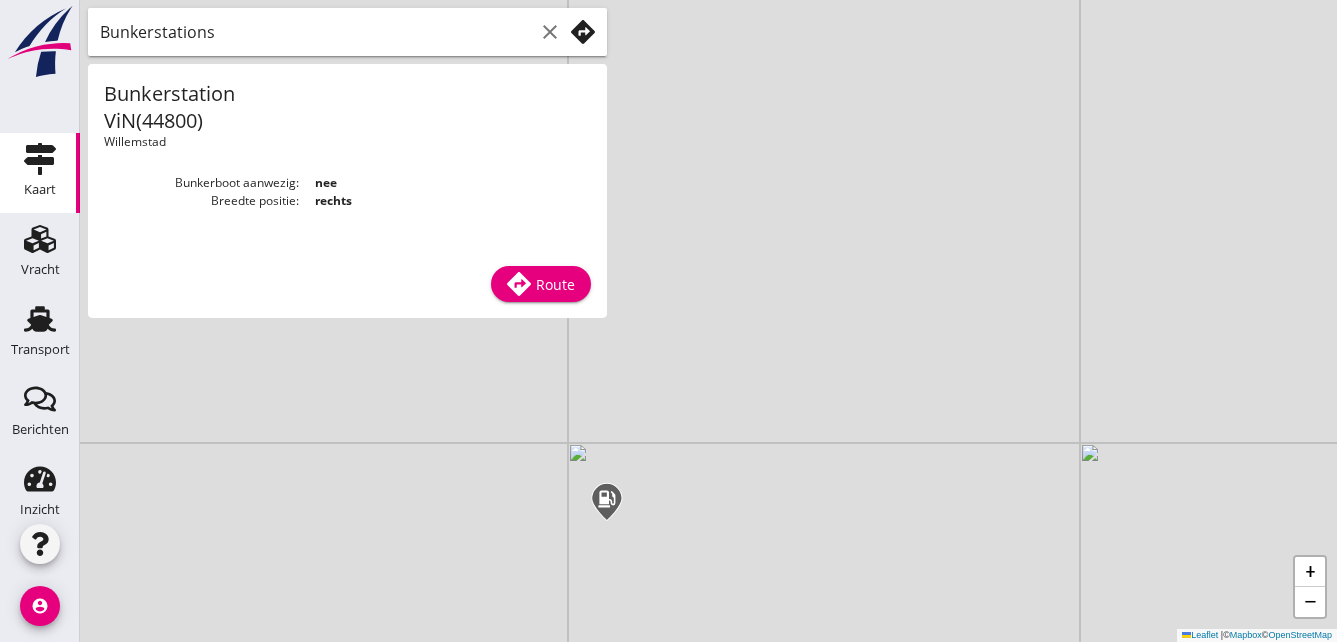 drag, startPoint x: 294, startPoint y: 483, endPoint x: 461, endPoint y: 432, distance: 174.61386 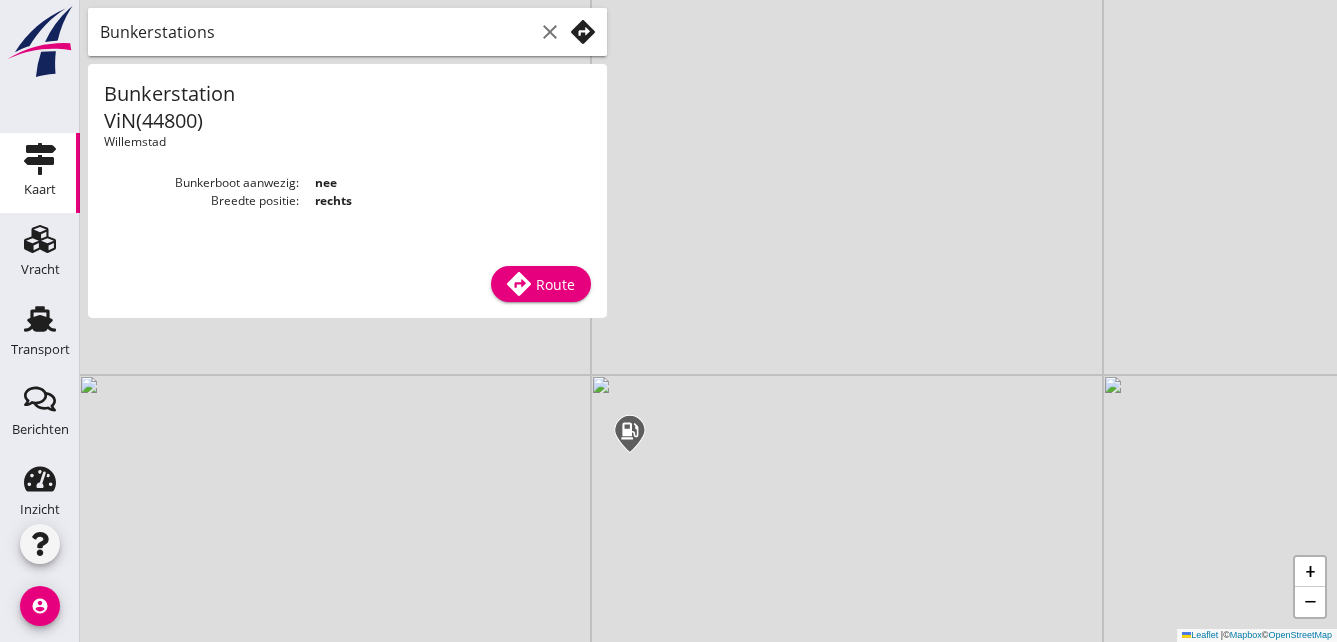 drag, startPoint x: 395, startPoint y: 485, endPoint x: 392, endPoint y: 447, distance: 38.118237 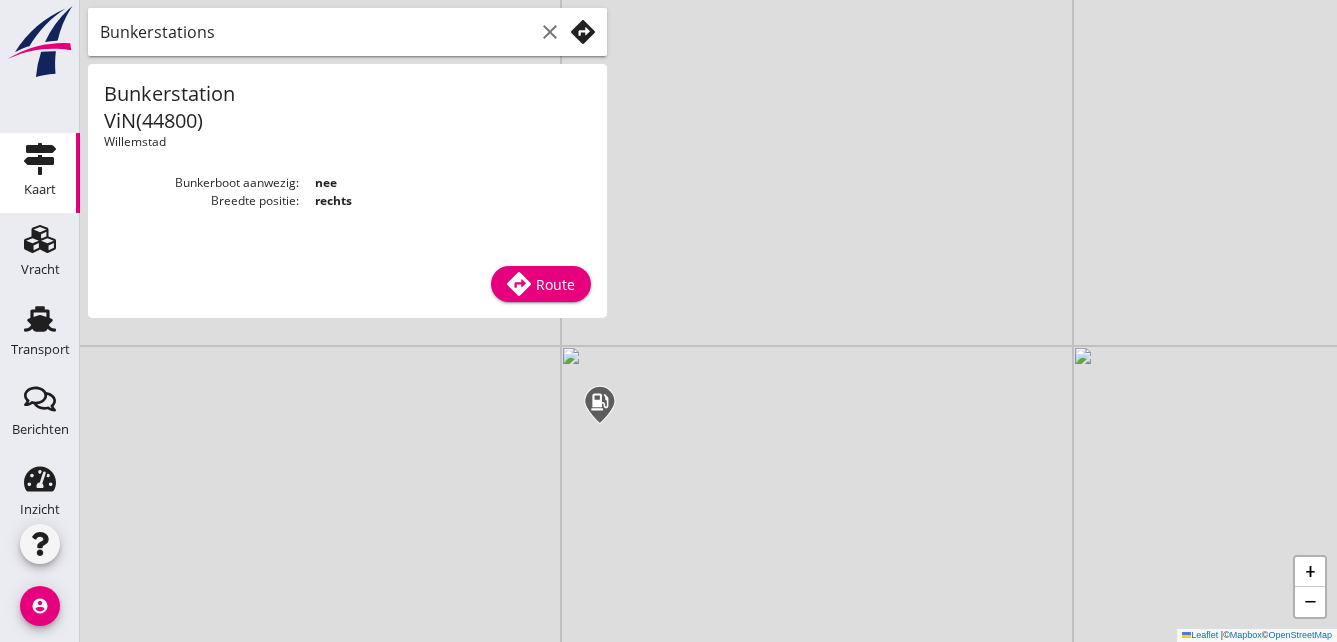 click on "+ −  Leaflet   |  ©  Mapbox  ©  OpenStreetMap" at bounding box center (708, 321) 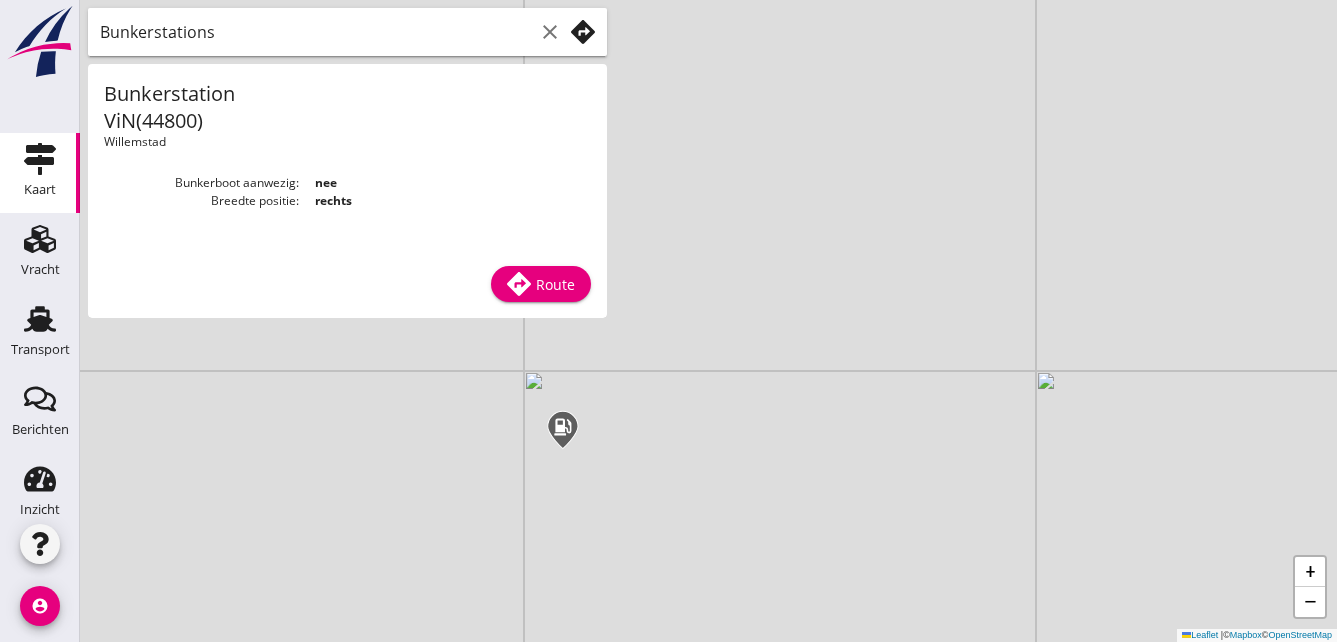 drag, startPoint x: 385, startPoint y: 466, endPoint x: 326, endPoint y: 498, distance: 67.11929 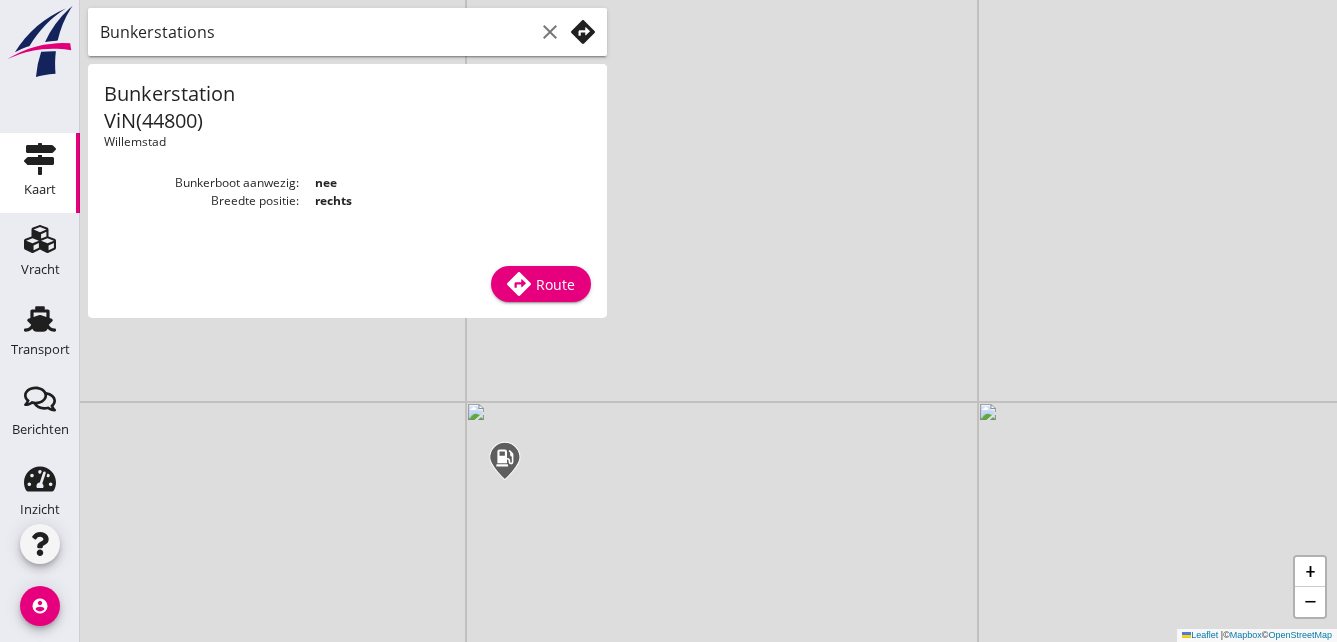 click on "clear" at bounding box center [550, 32] 